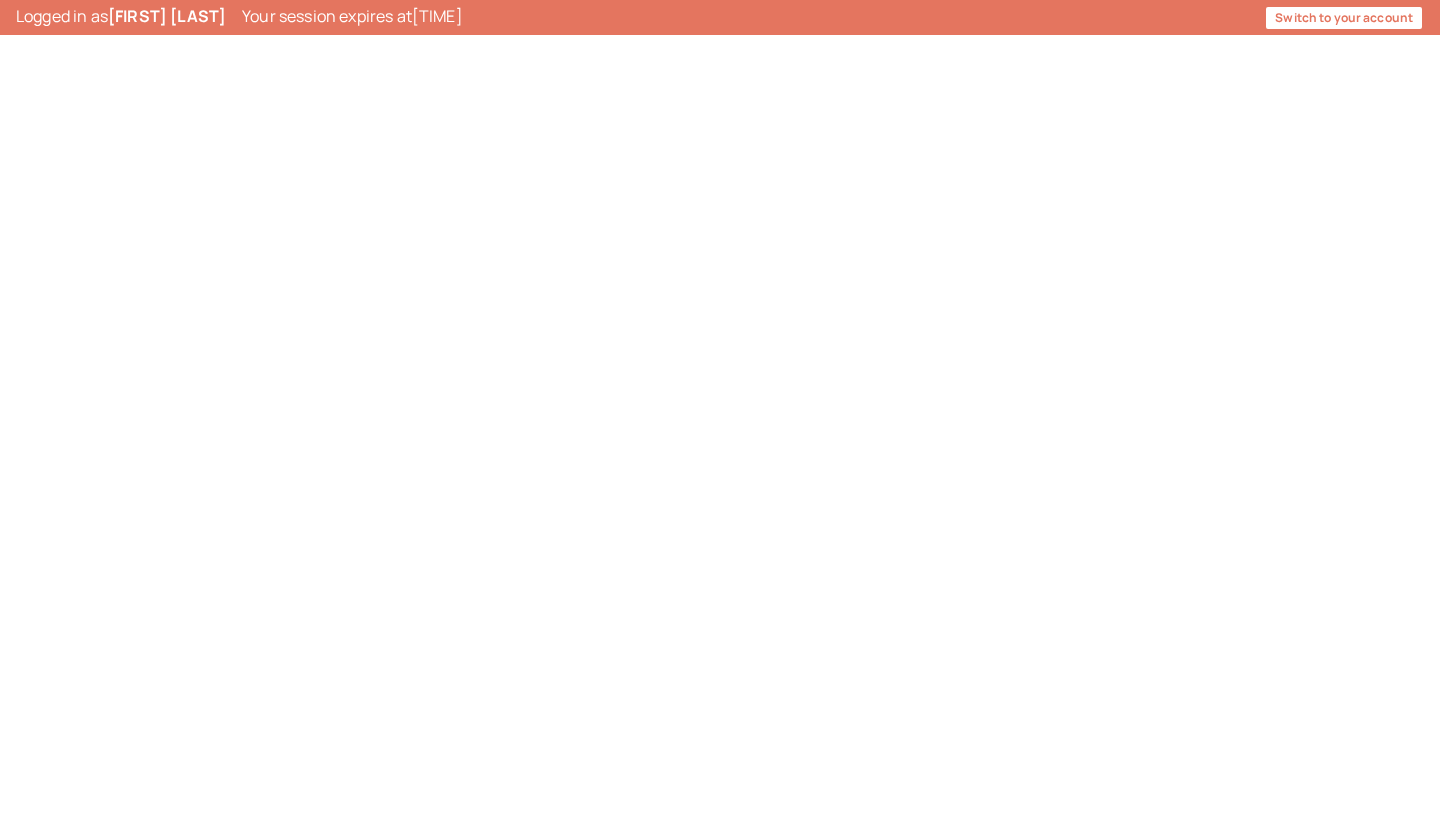scroll, scrollTop: 0, scrollLeft: 0, axis: both 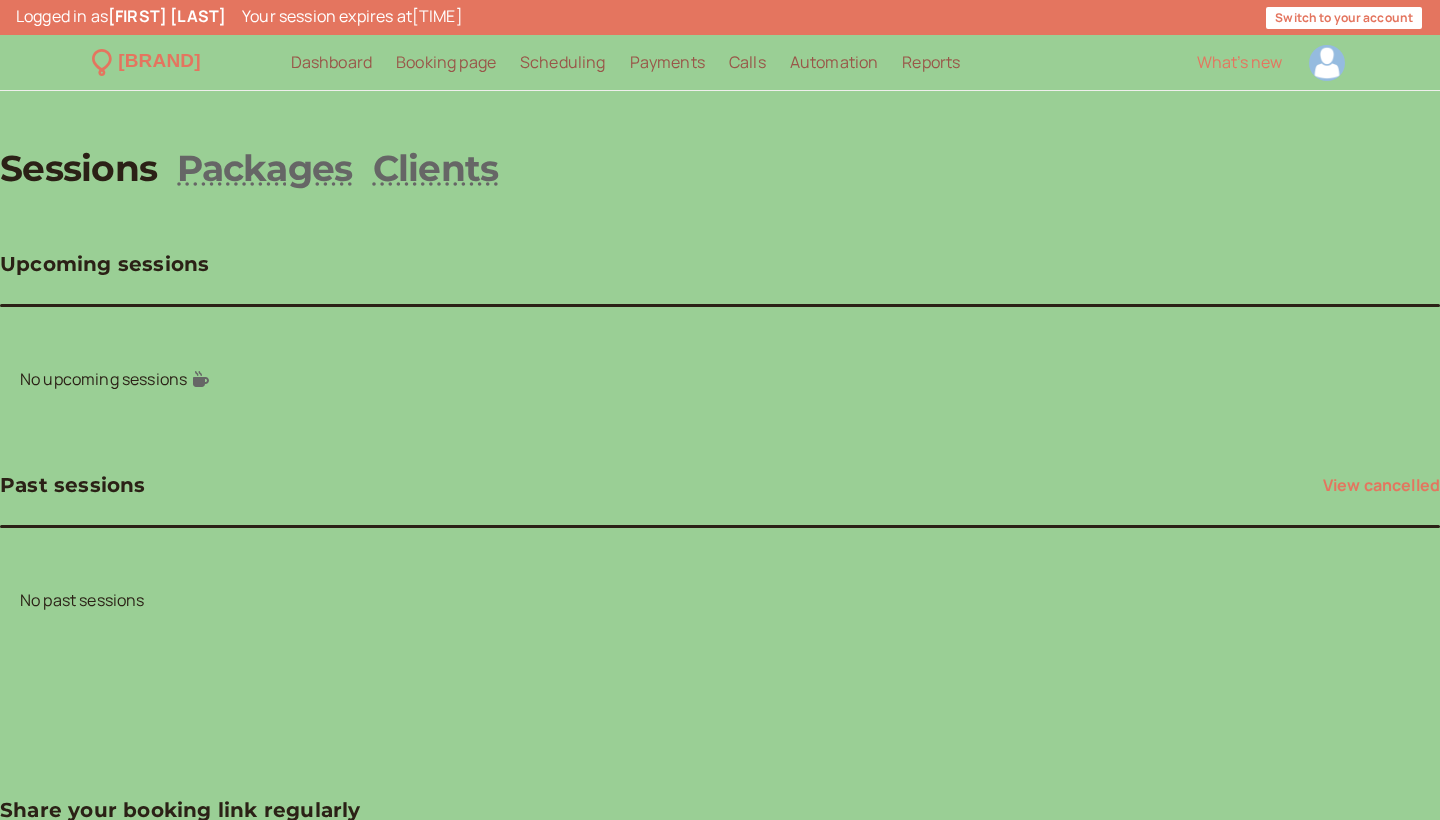 click at bounding box center (1327, 63) 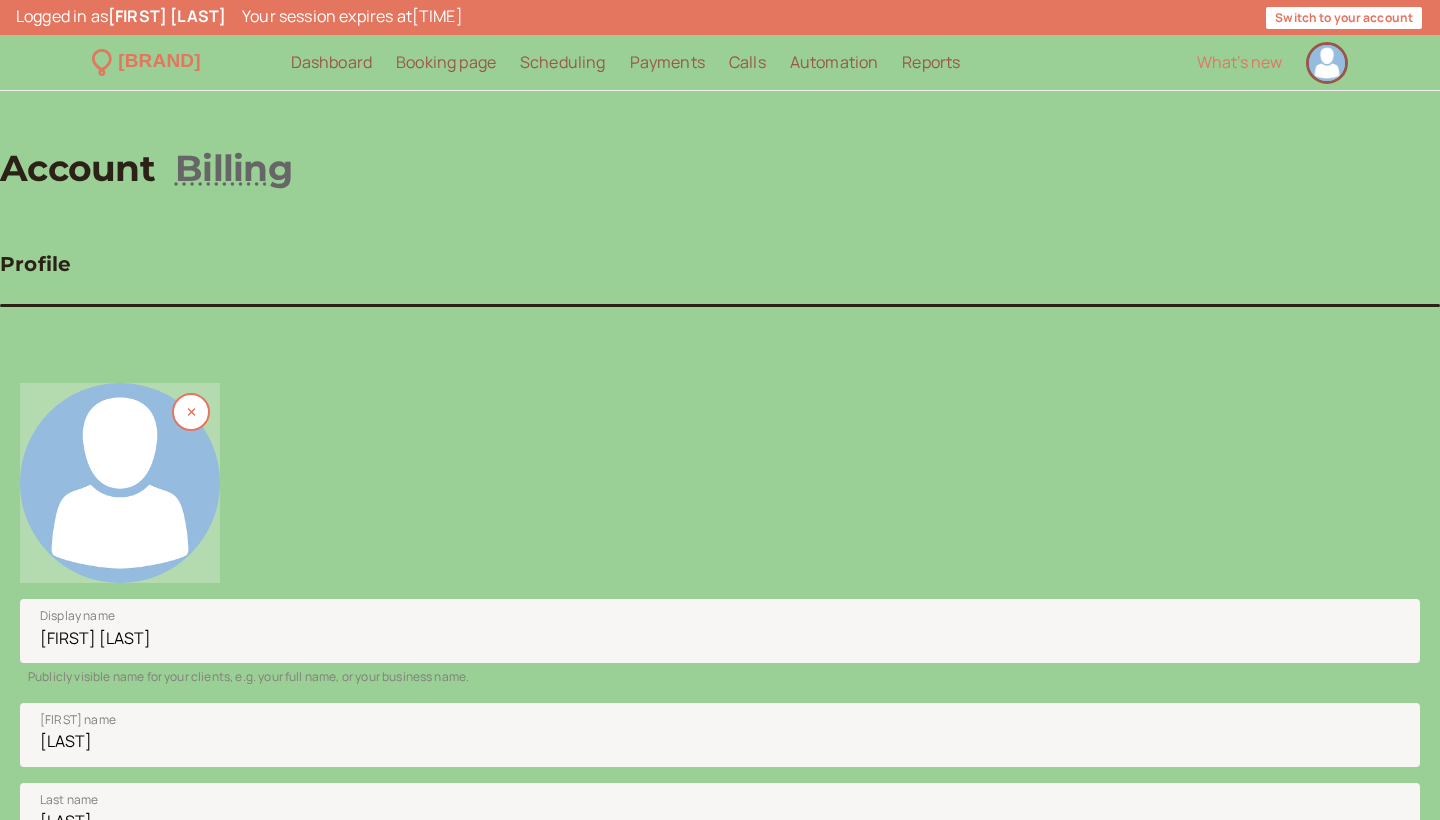 click at bounding box center (120, 483) 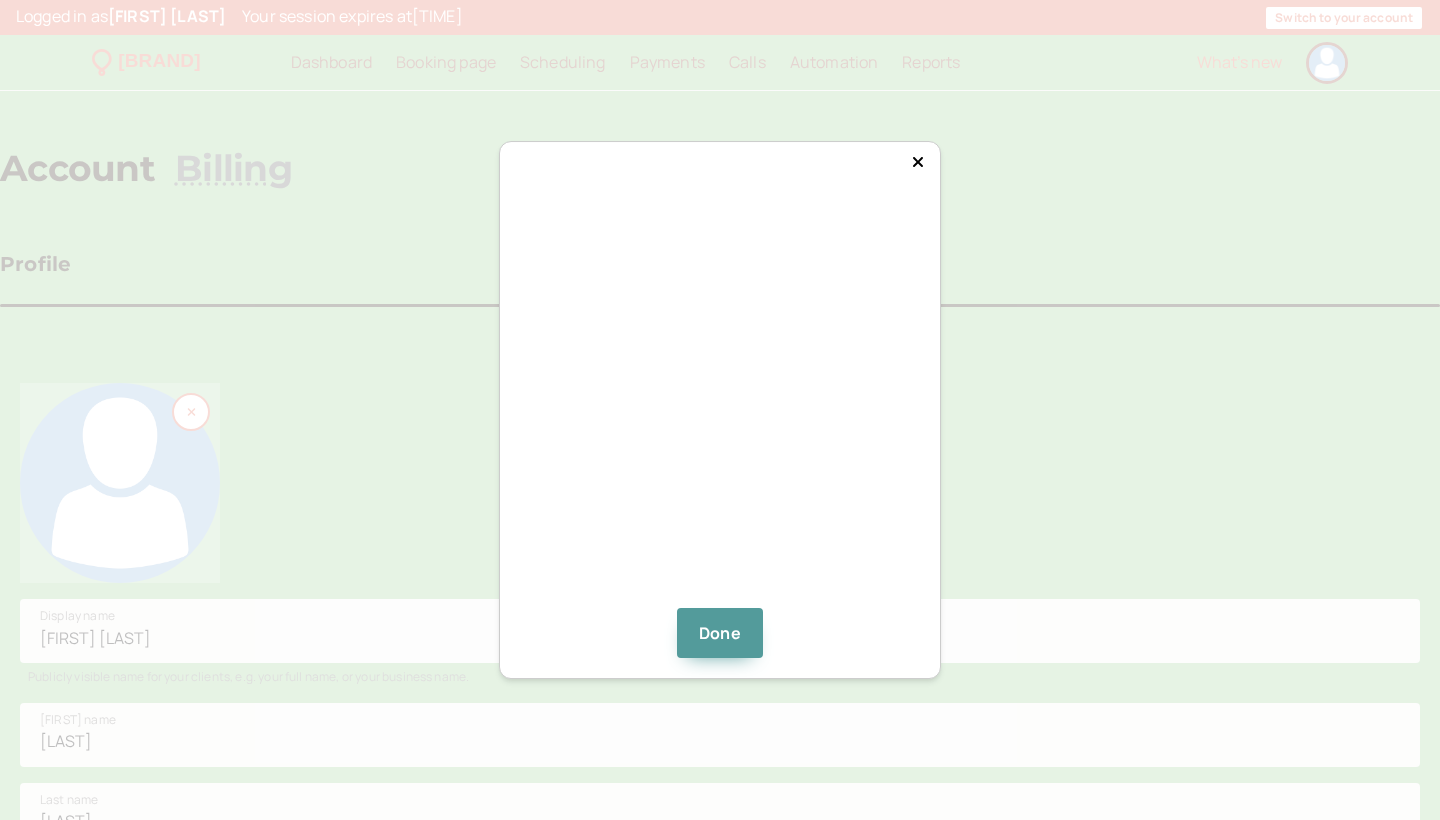 click at bounding box center (720, 408) 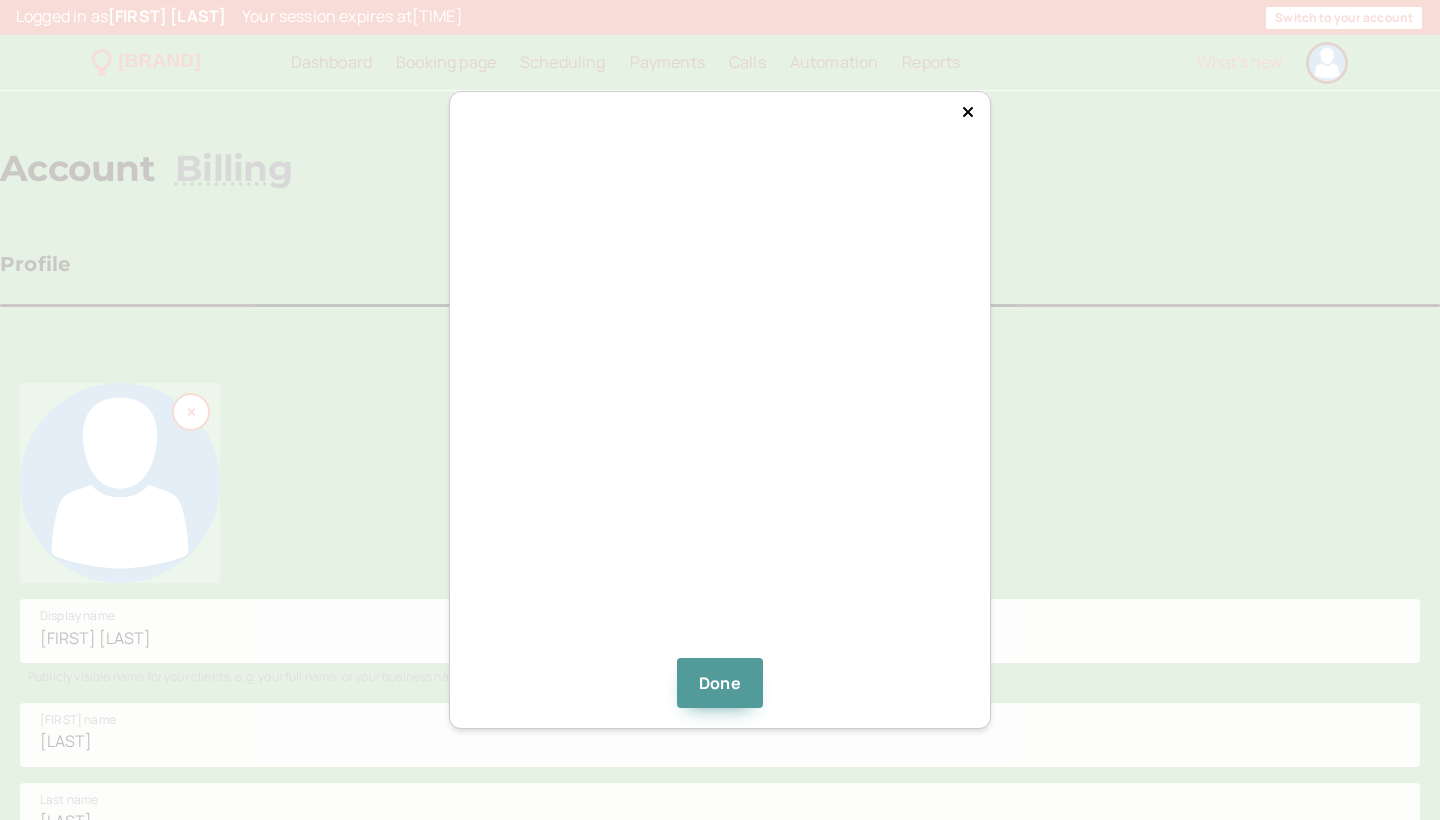 click on "Done" at bounding box center [720, 410] 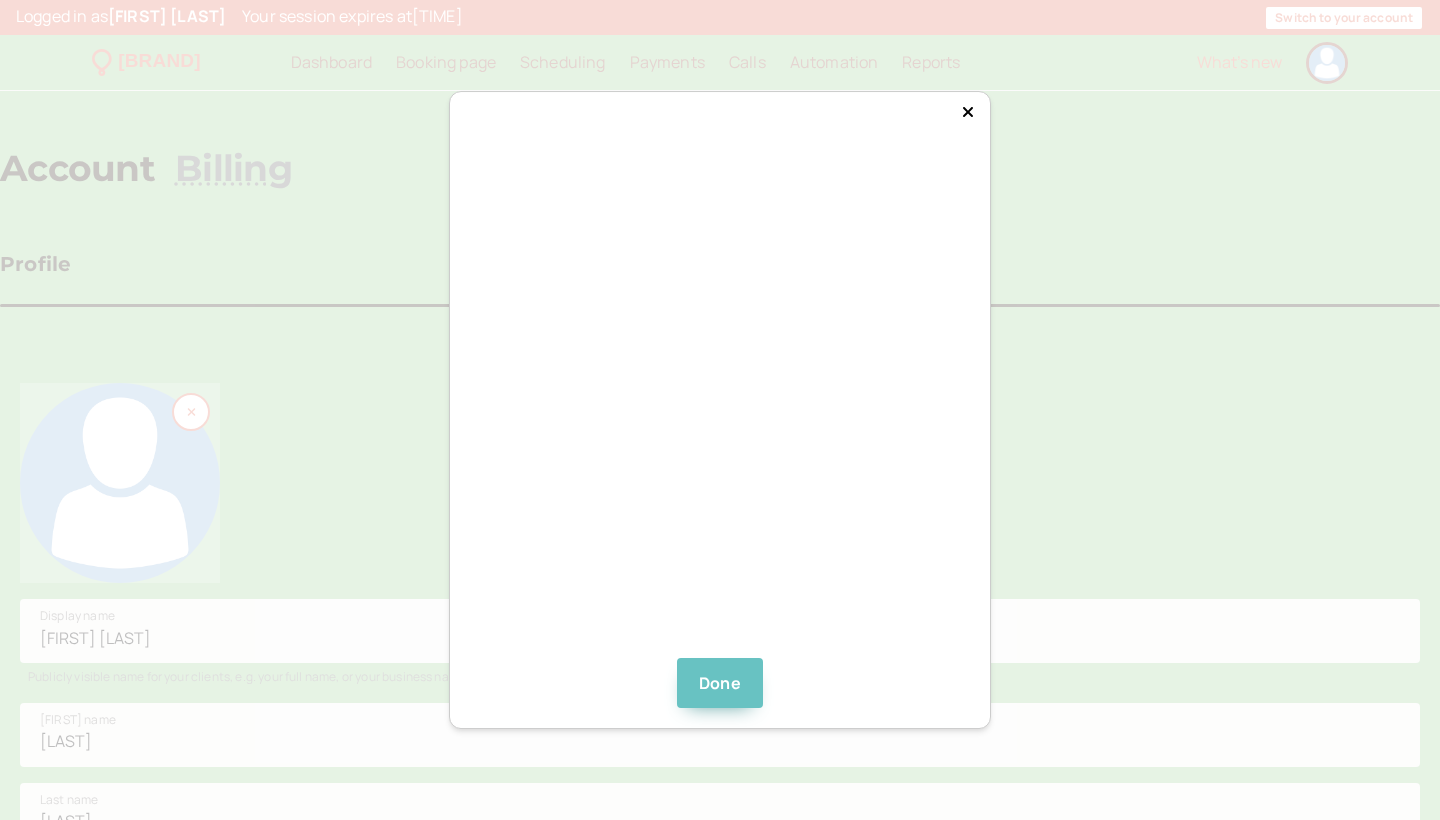 click on "Done" at bounding box center [720, 683] 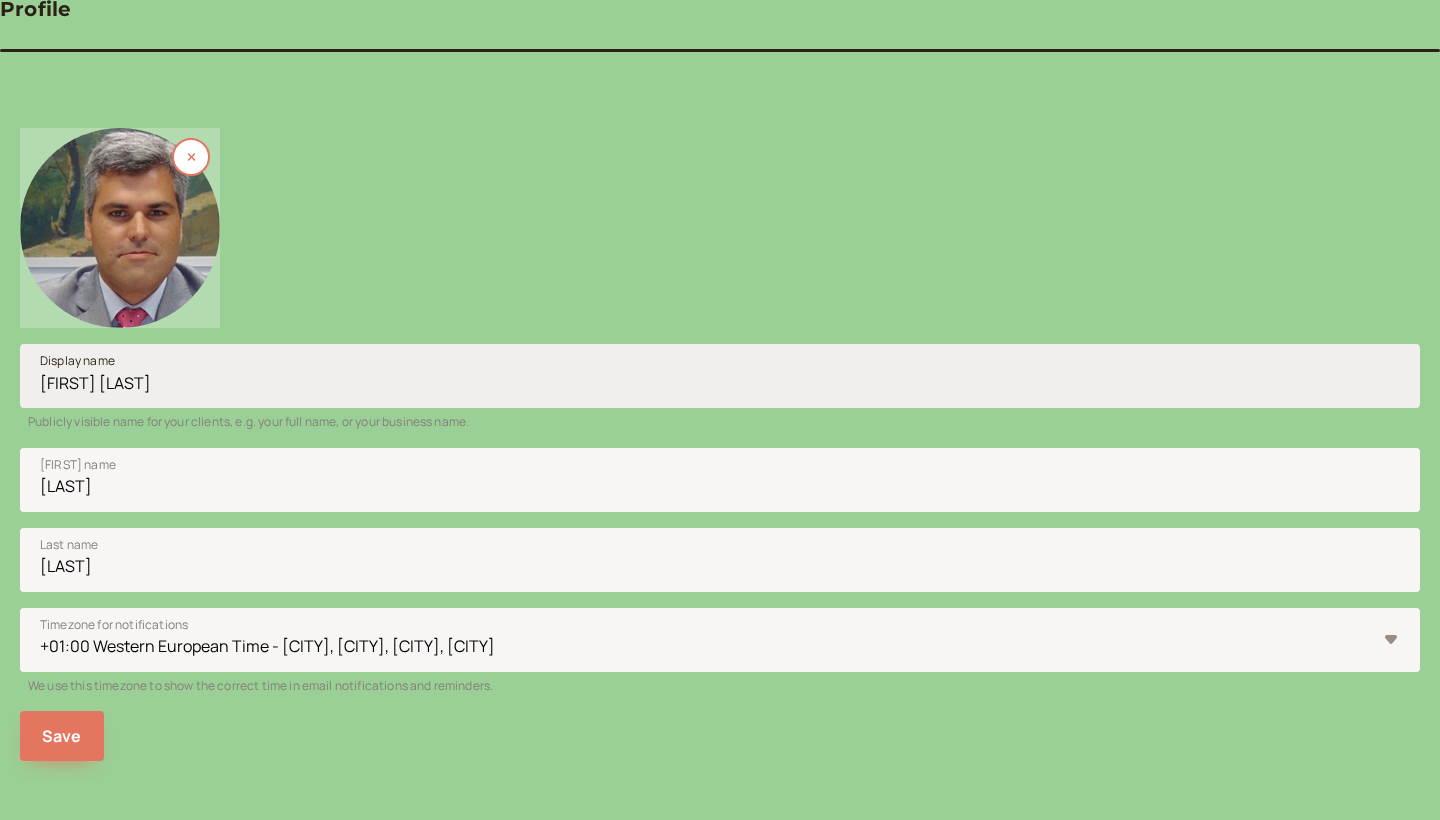 scroll, scrollTop: 268, scrollLeft: 0, axis: vertical 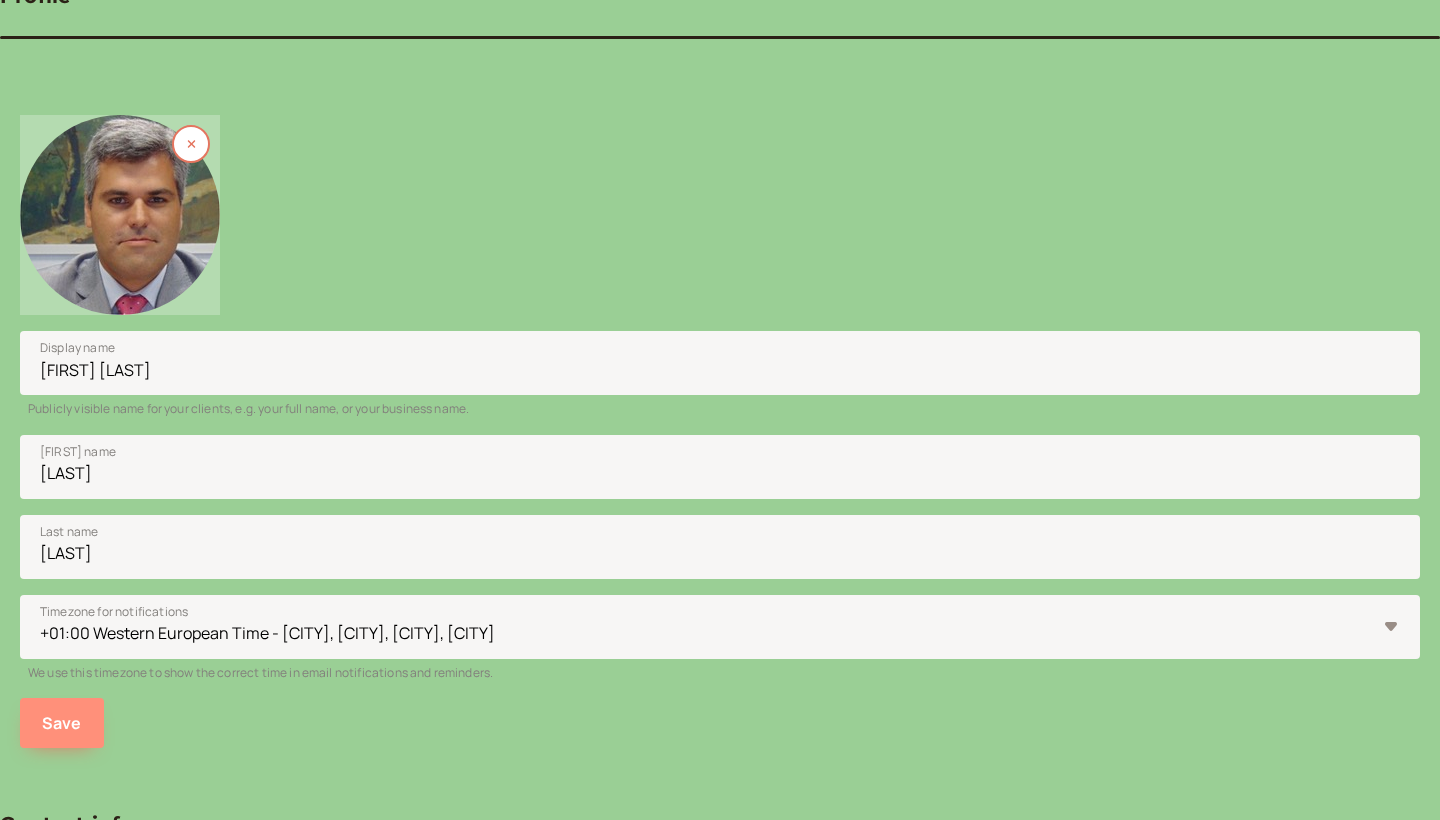 click on "Save" at bounding box center [62, 723] 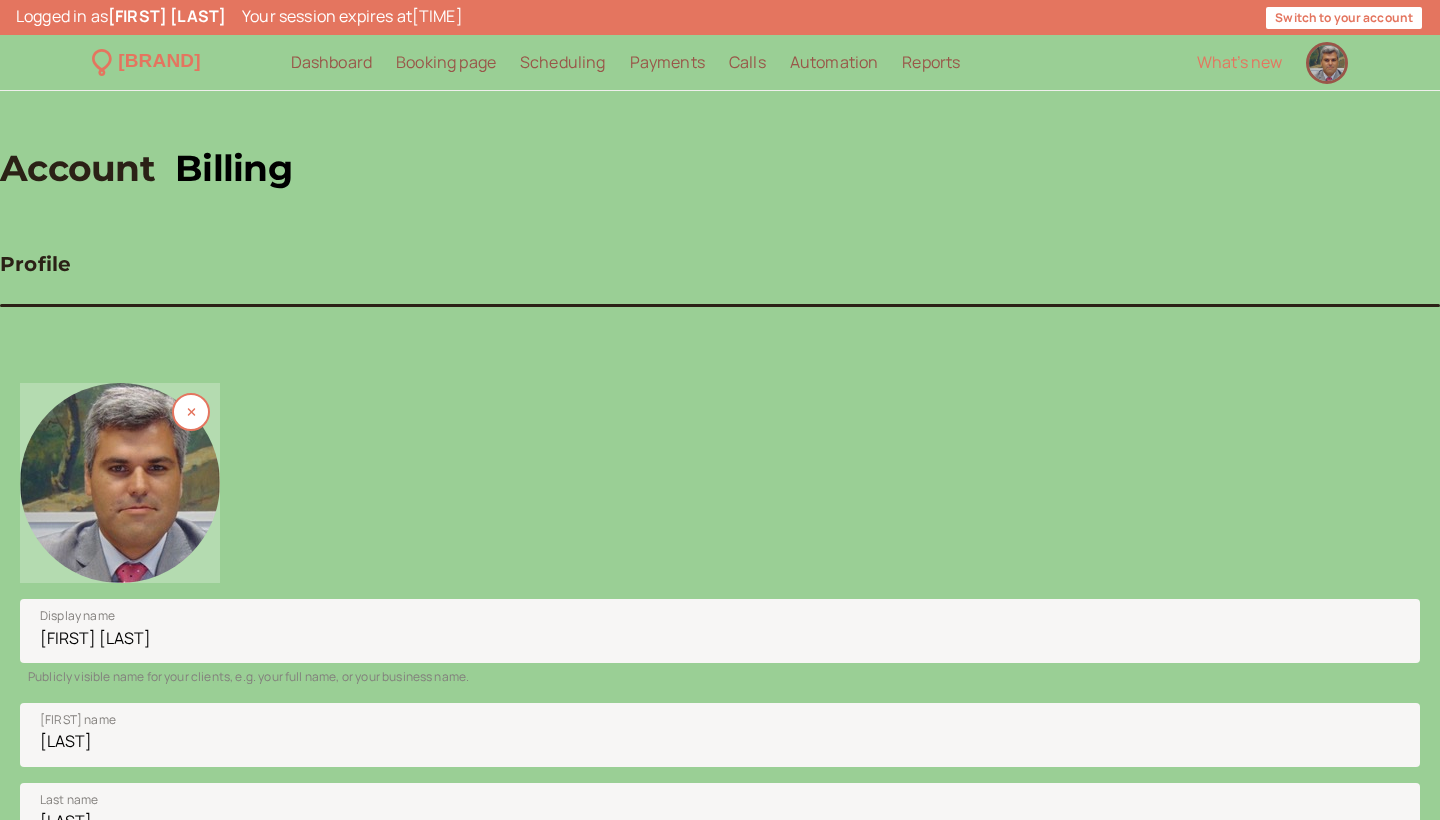 scroll, scrollTop: 0, scrollLeft: 0, axis: both 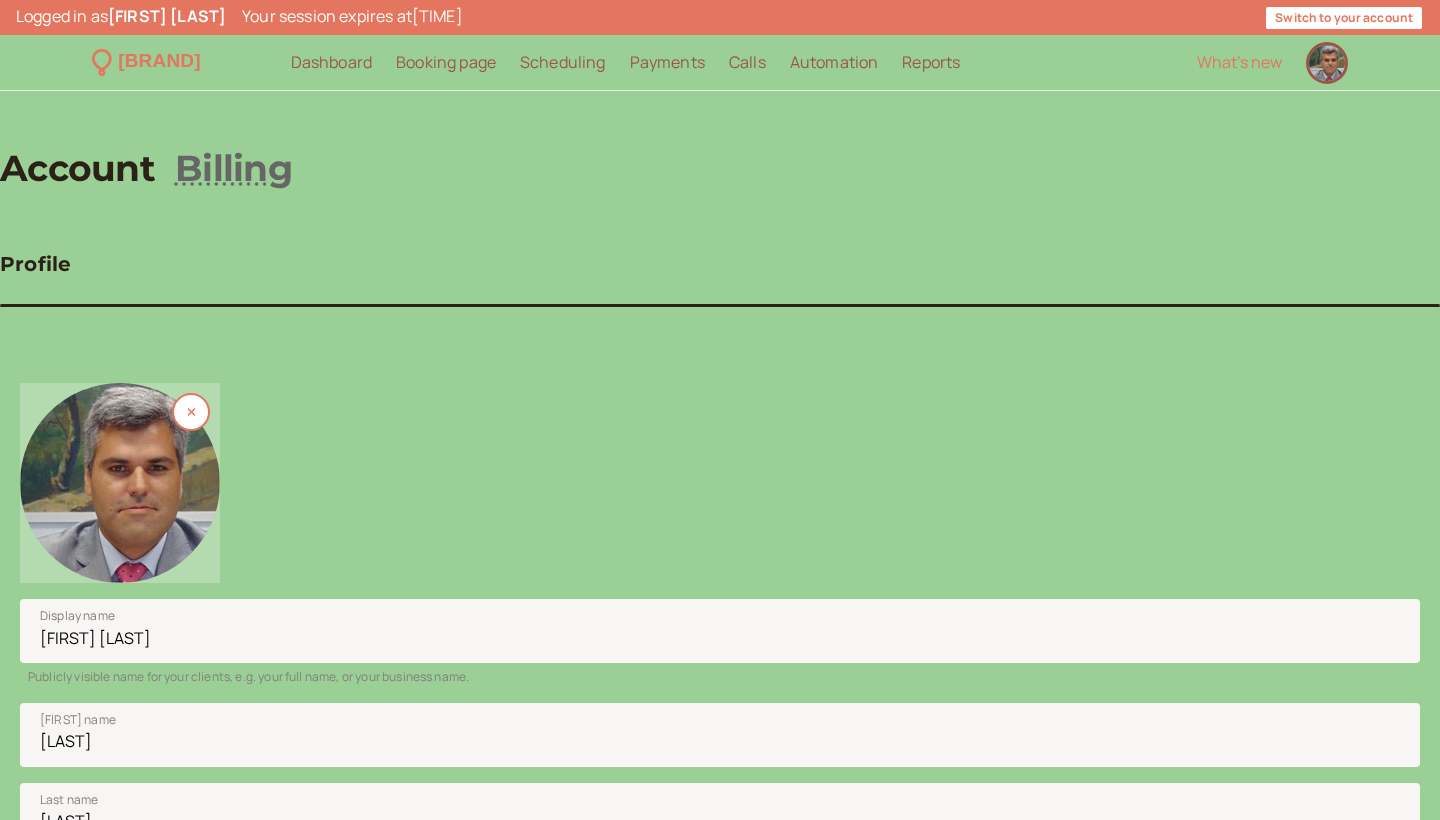 click on "Booking page" at bounding box center (446, 62) 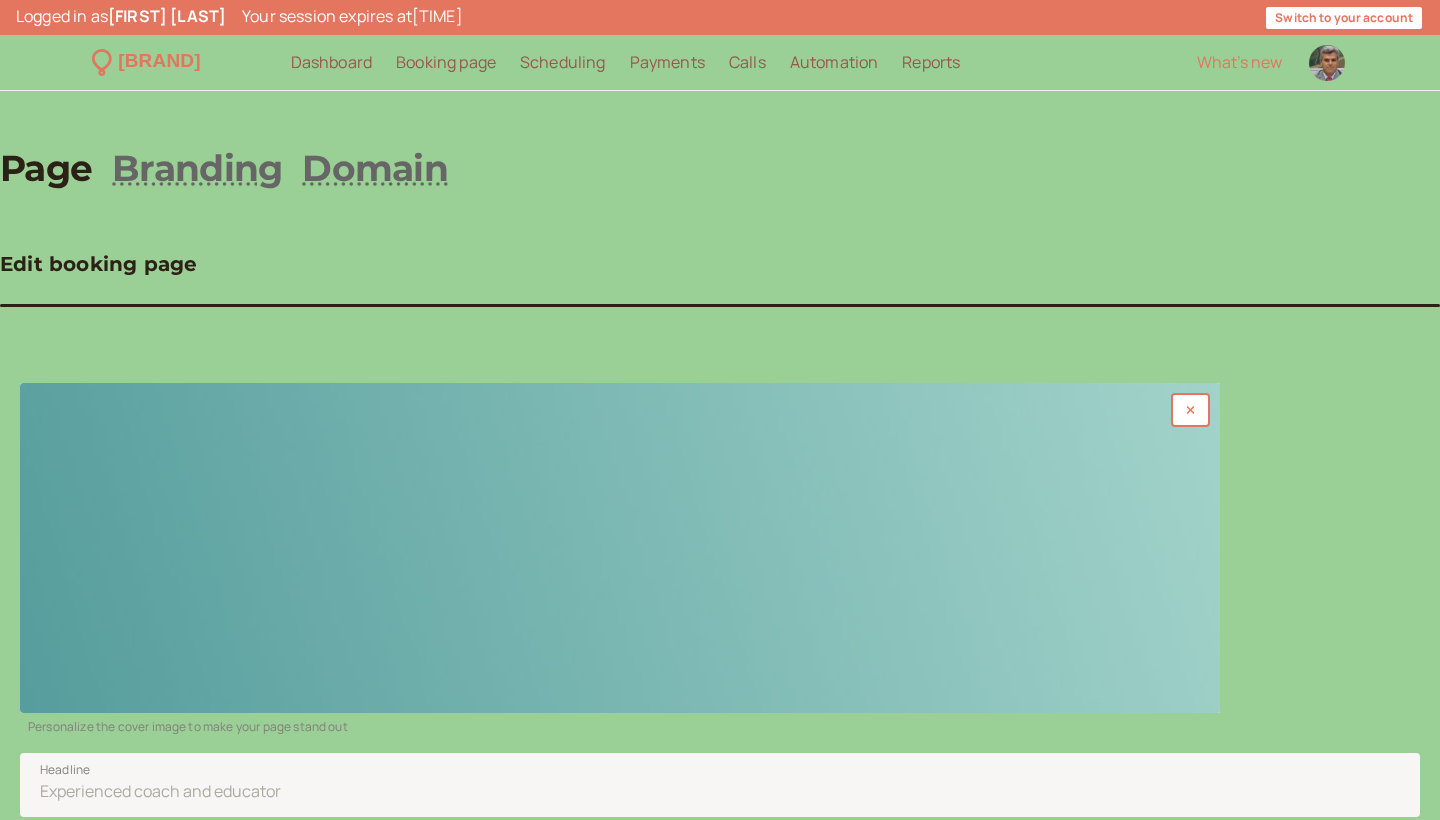 click at bounding box center (620, 548) 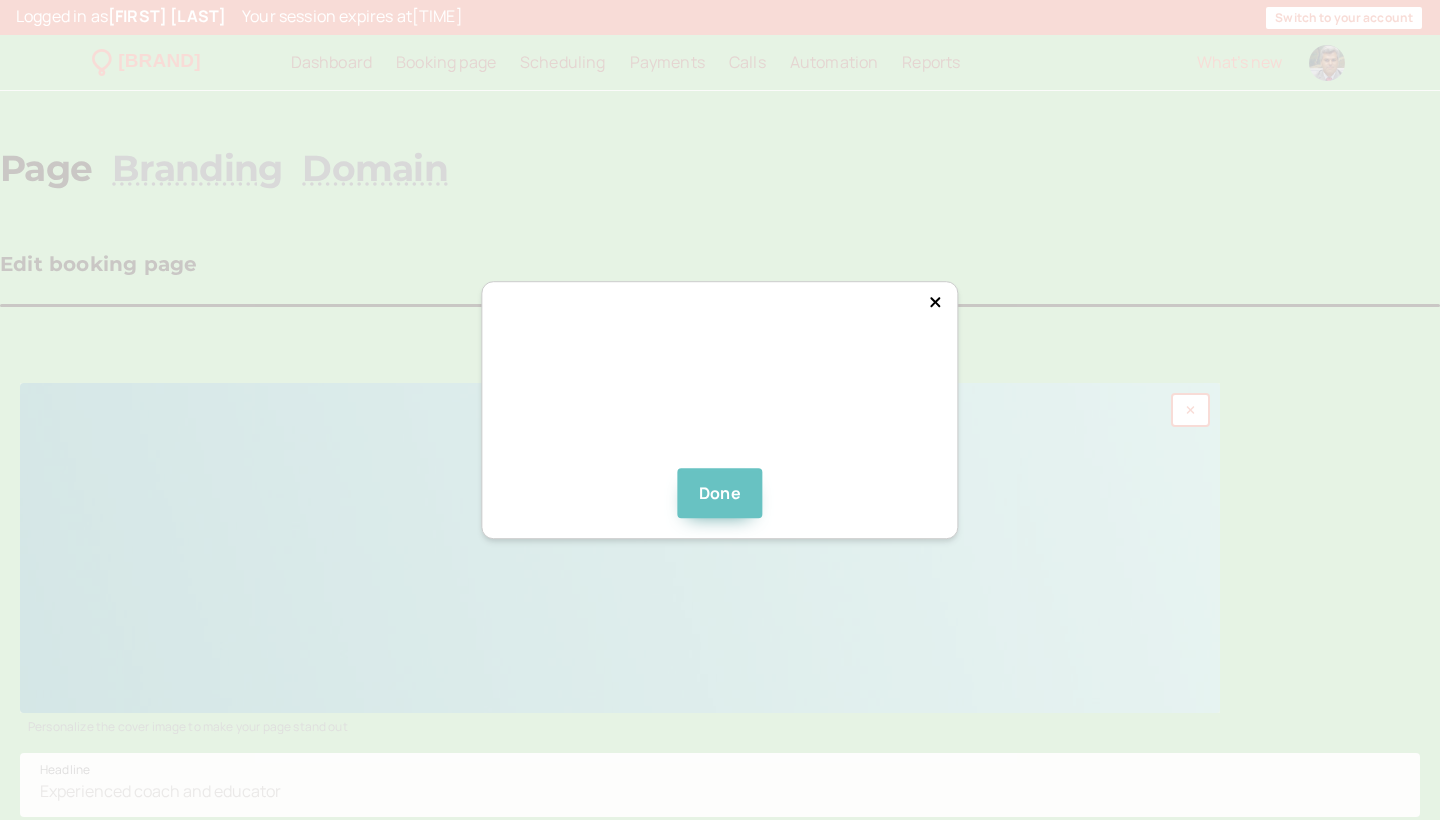 click on "Done" at bounding box center [720, 493] 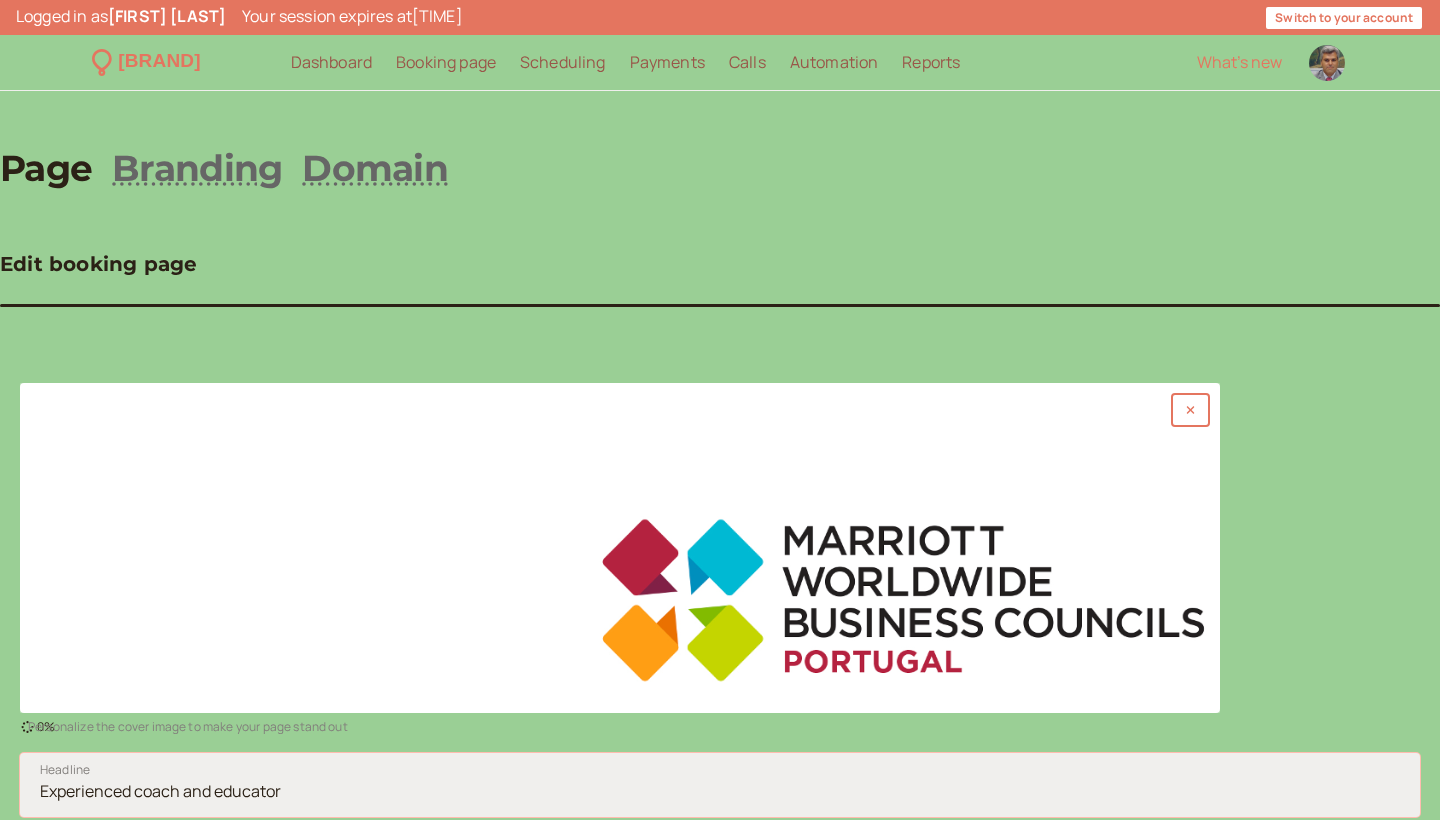click on "Headline" at bounding box center [720, 785] 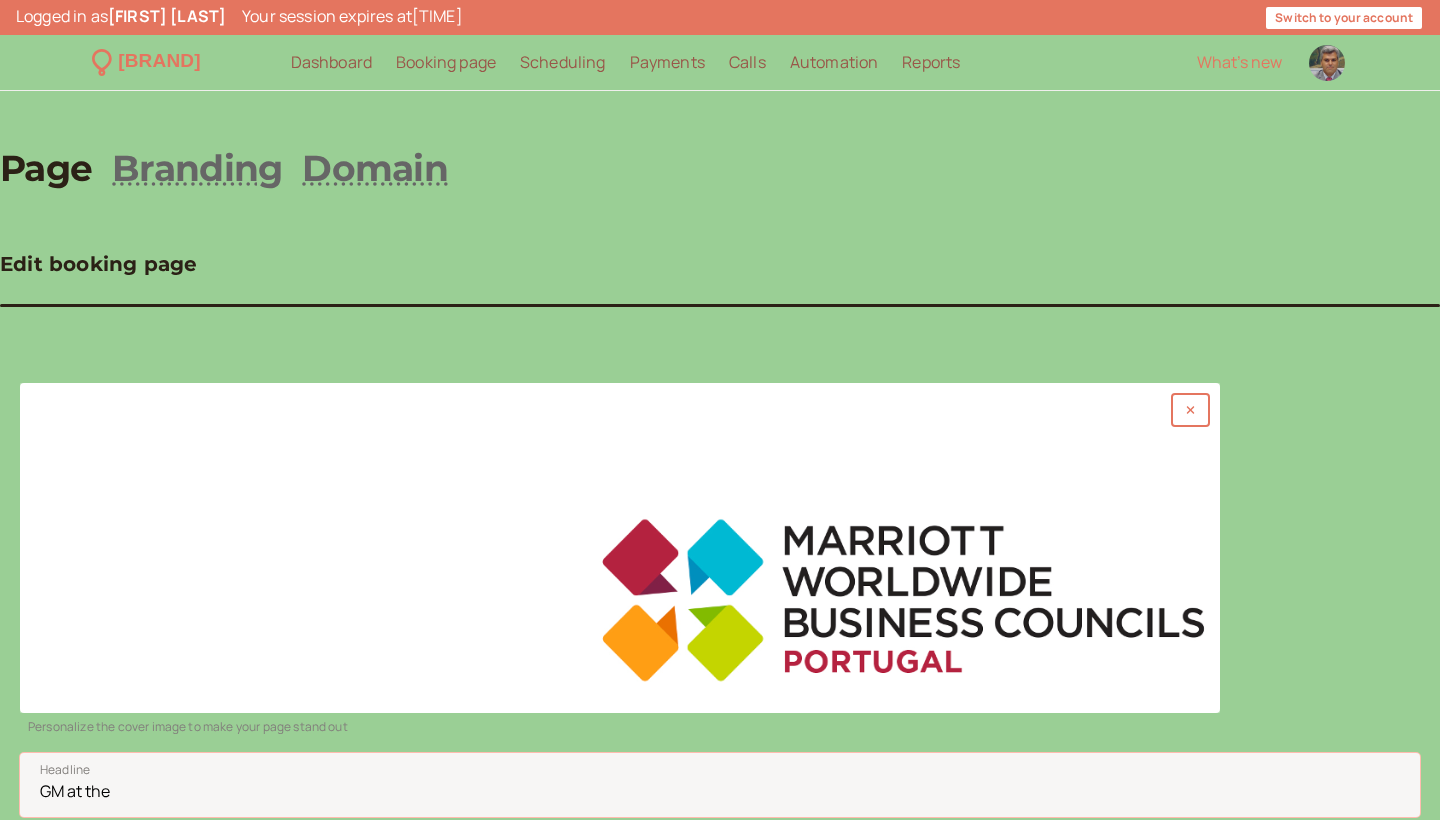 paste on "Delta Hotels by Marriott Azores" 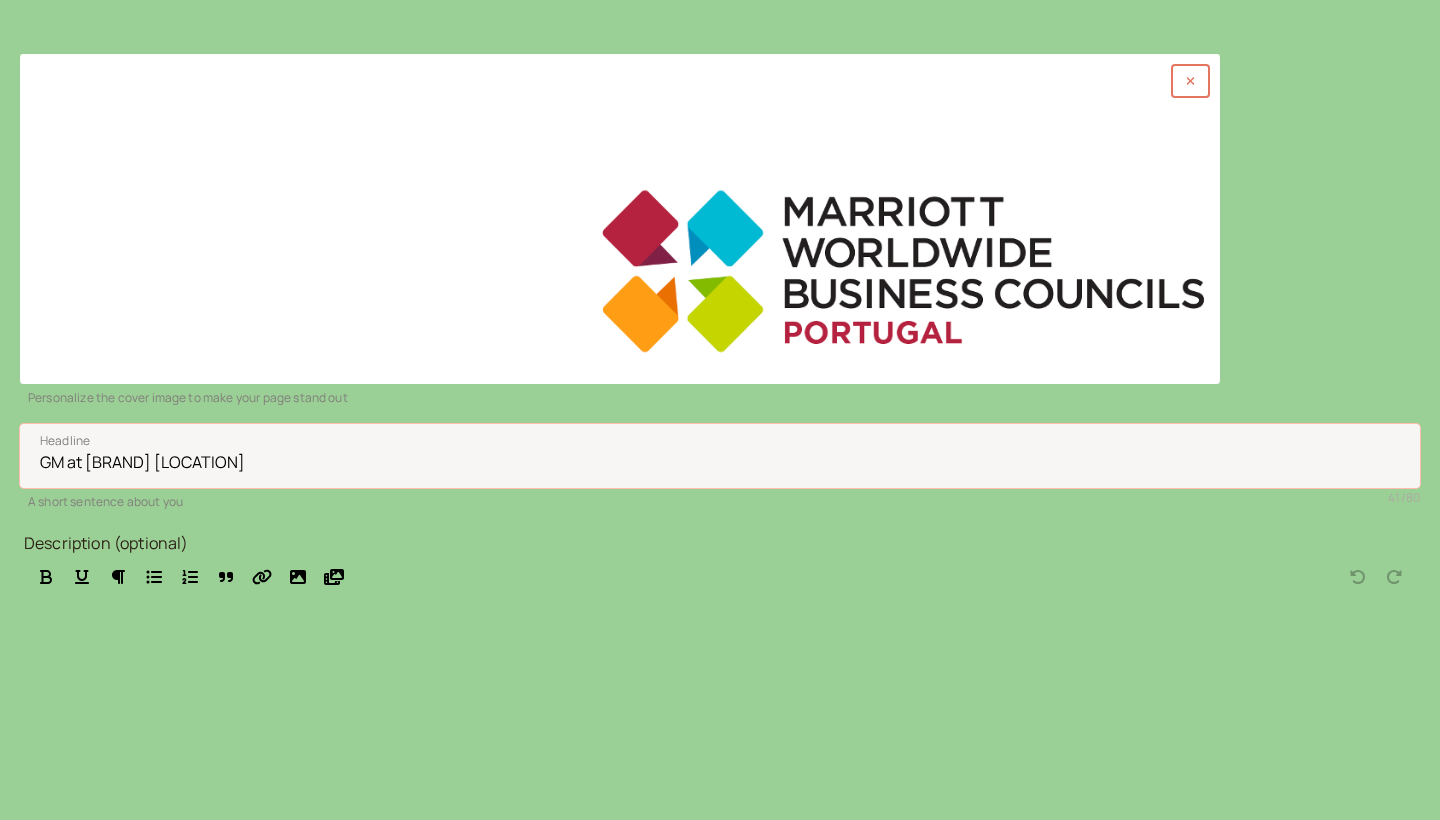 scroll, scrollTop: 341, scrollLeft: 0, axis: vertical 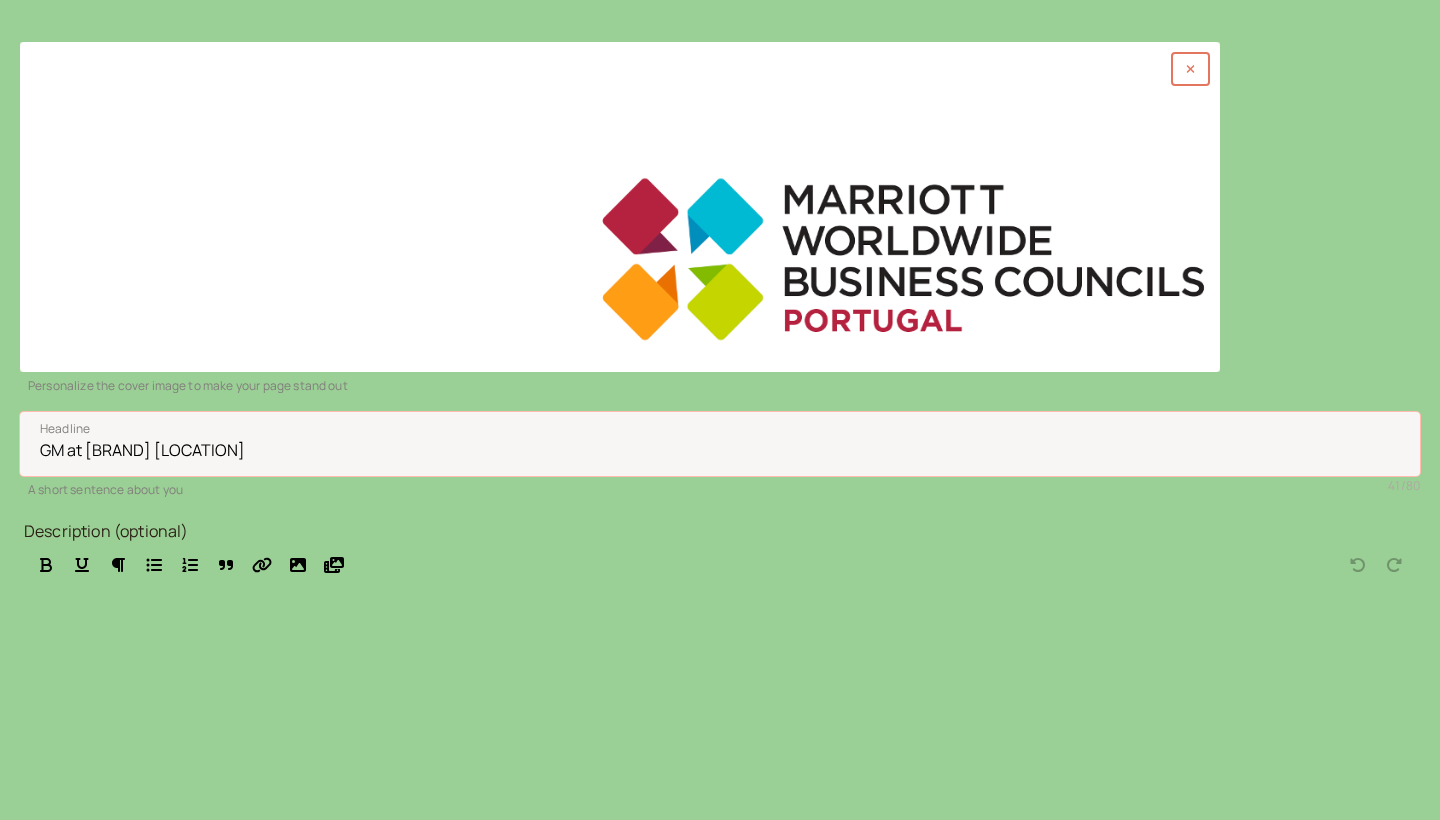 type on "GM at [BRAND] [LOCATION]" 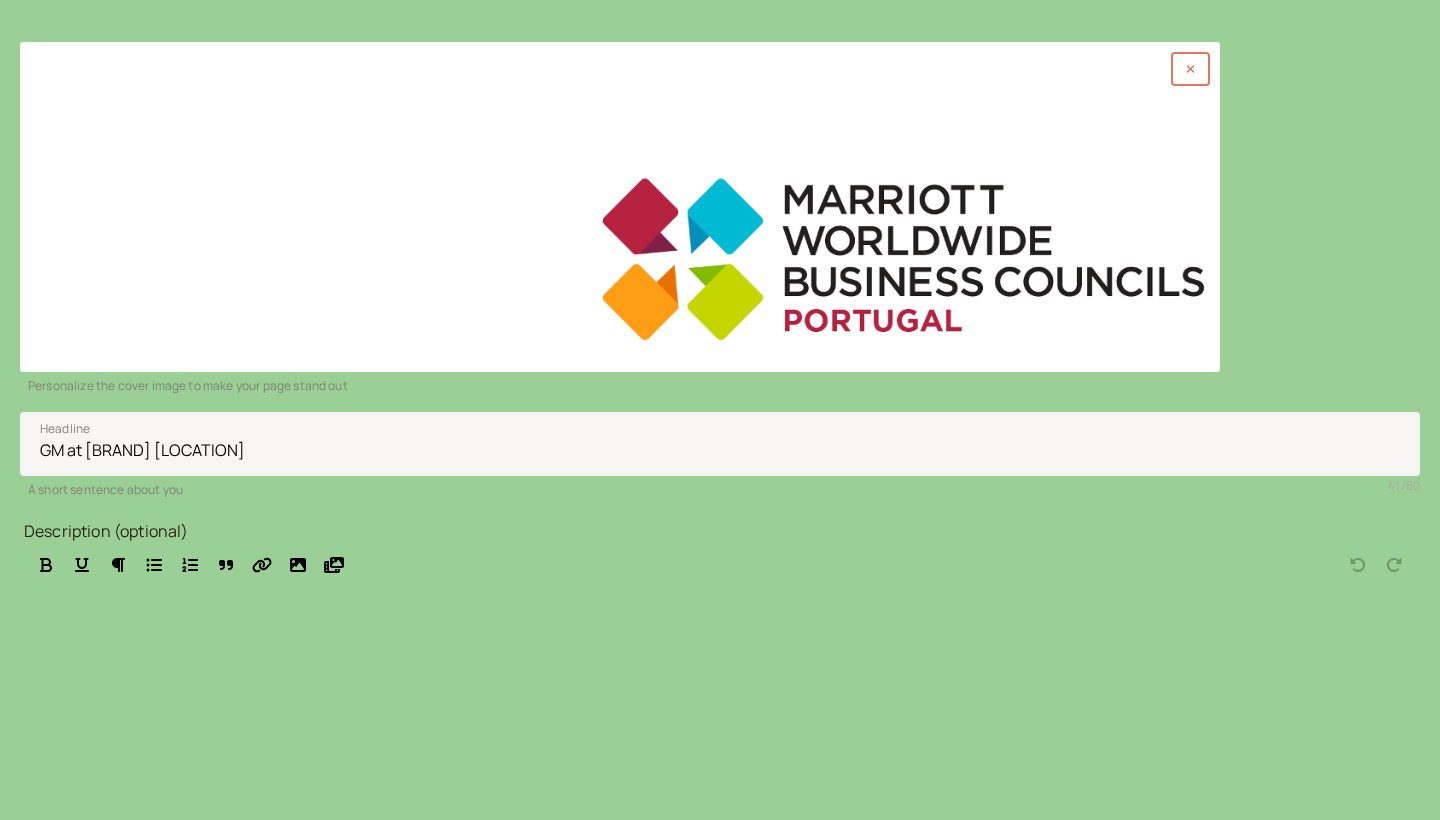 click on "Save" at bounding box center [62, 929] 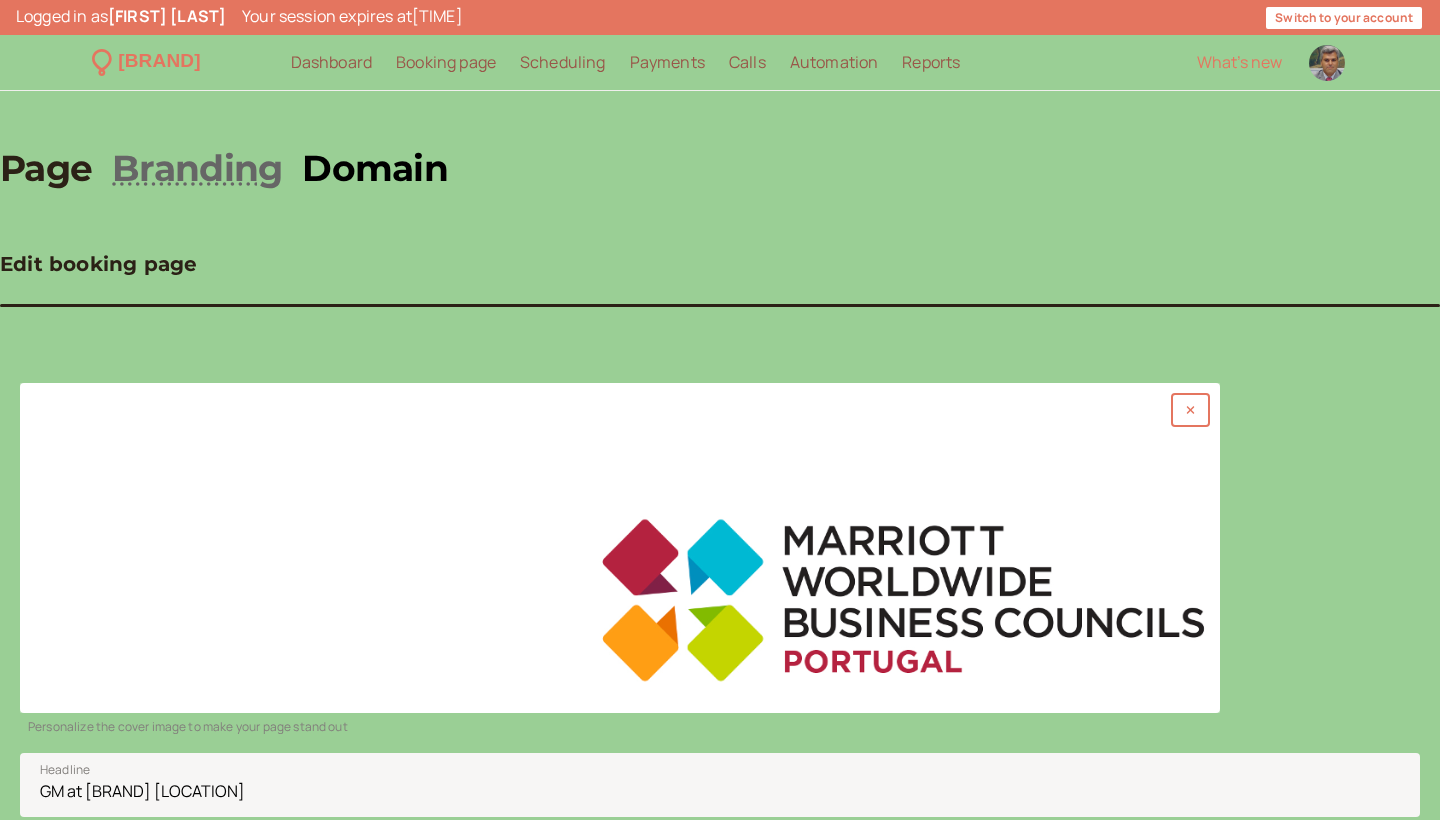 scroll, scrollTop: 0, scrollLeft: 0, axis: both 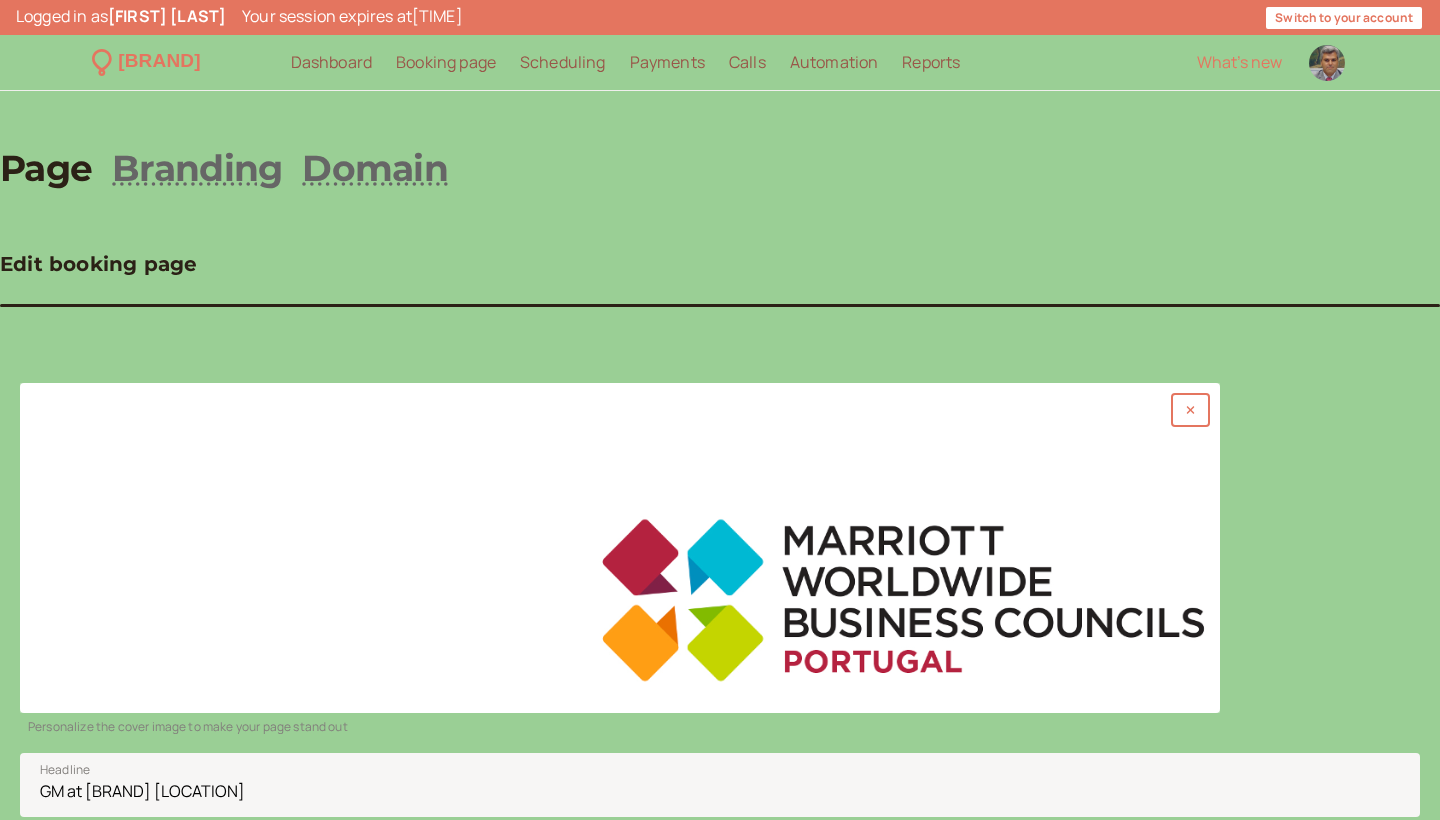 click on "Scheduling" at bounding box center [563, 62] 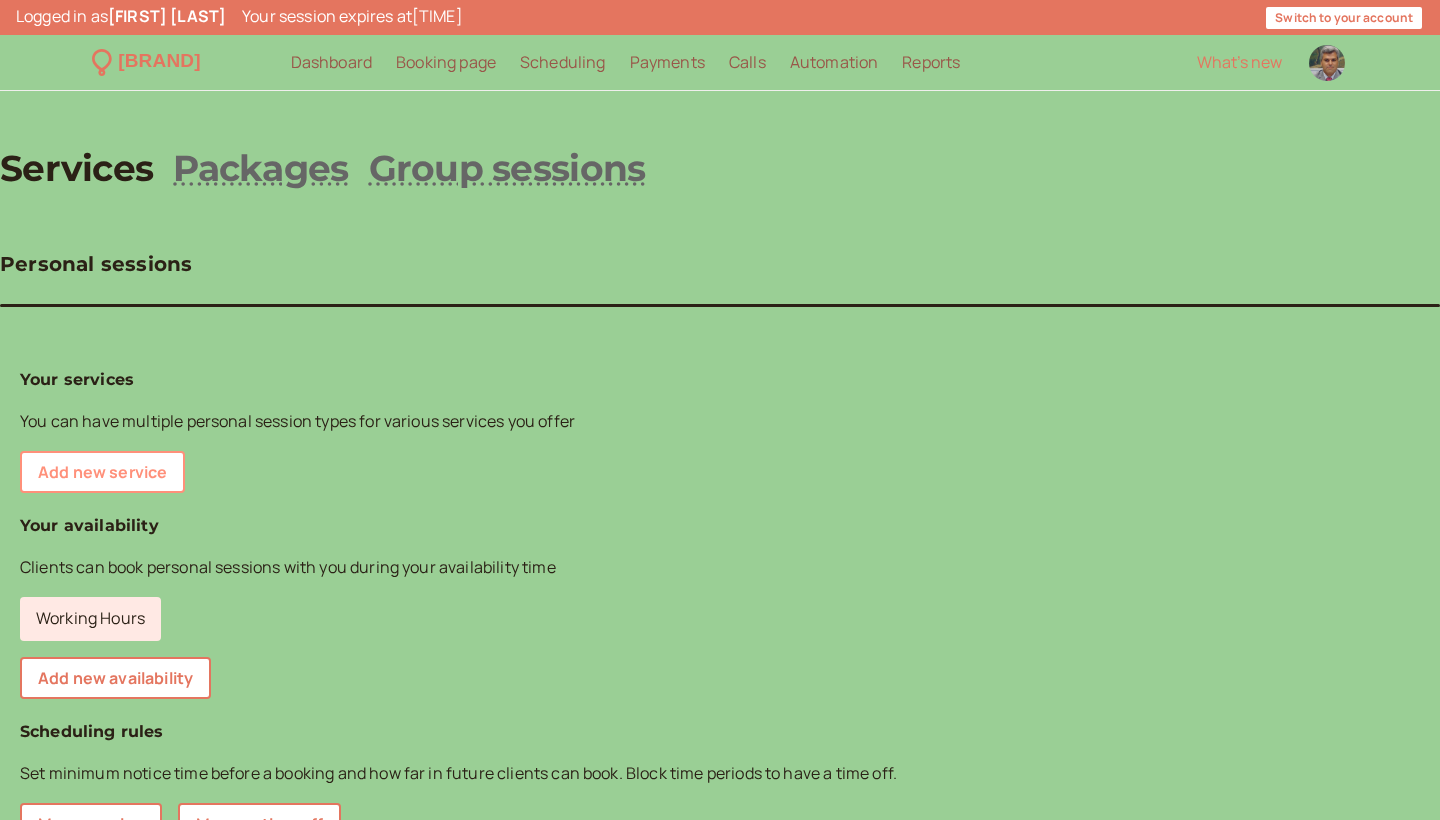 click on "Add new service" at bounding box center [102, 472] 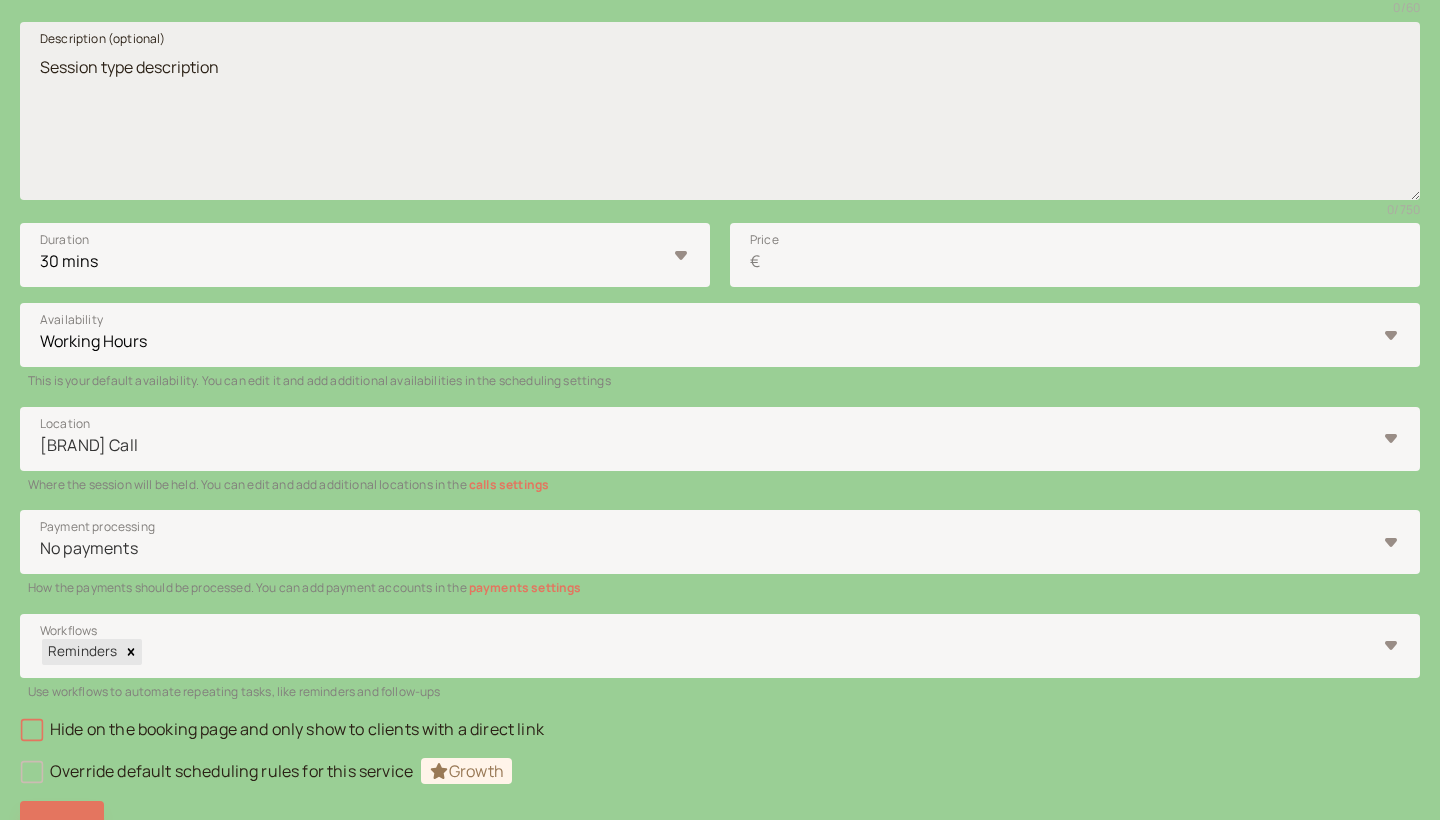 scroll, scrollTop: 454, scrollLeft: 0, axis: vertical 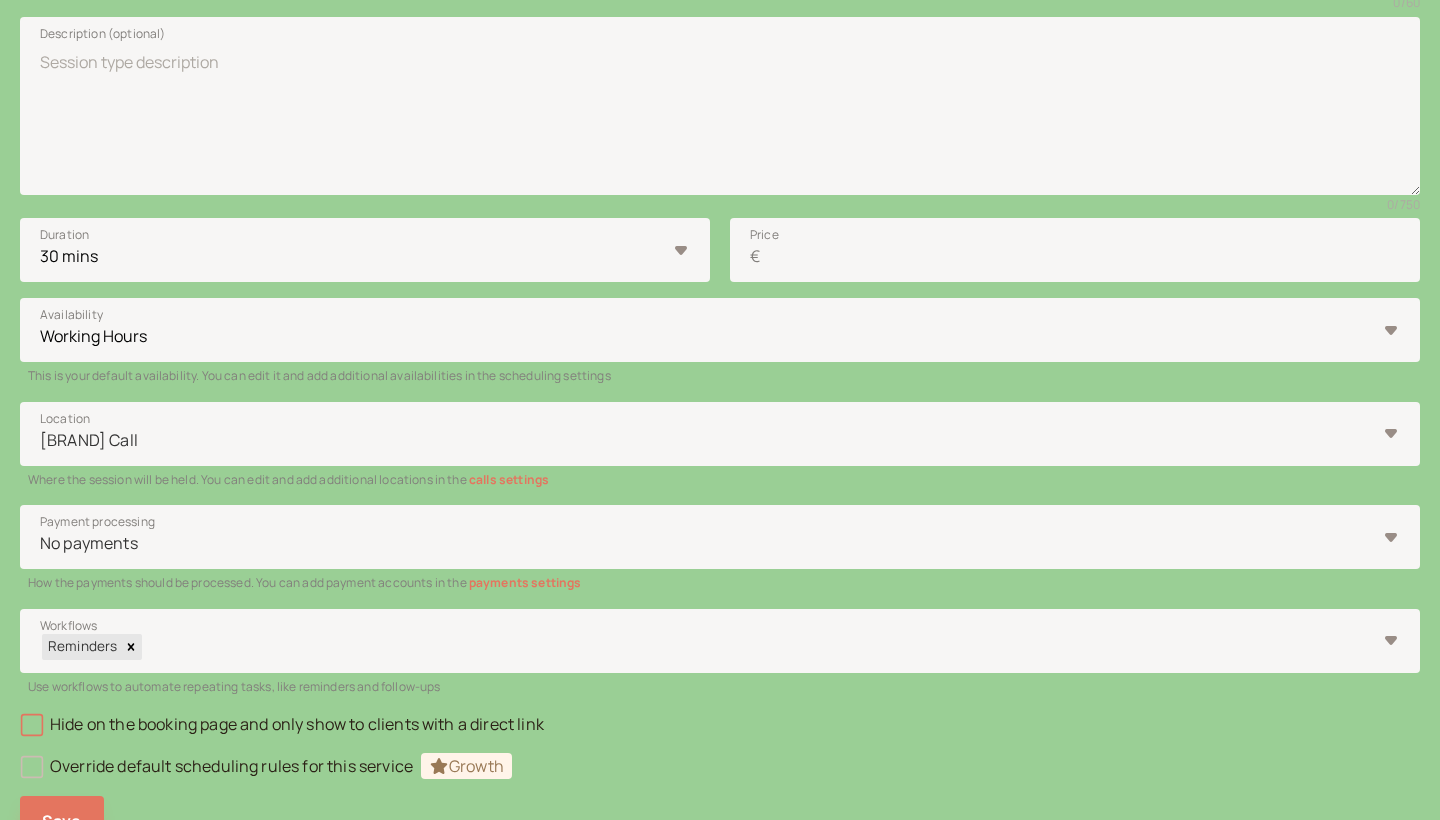 click on "calls settings" at bounding box center (509, 479) 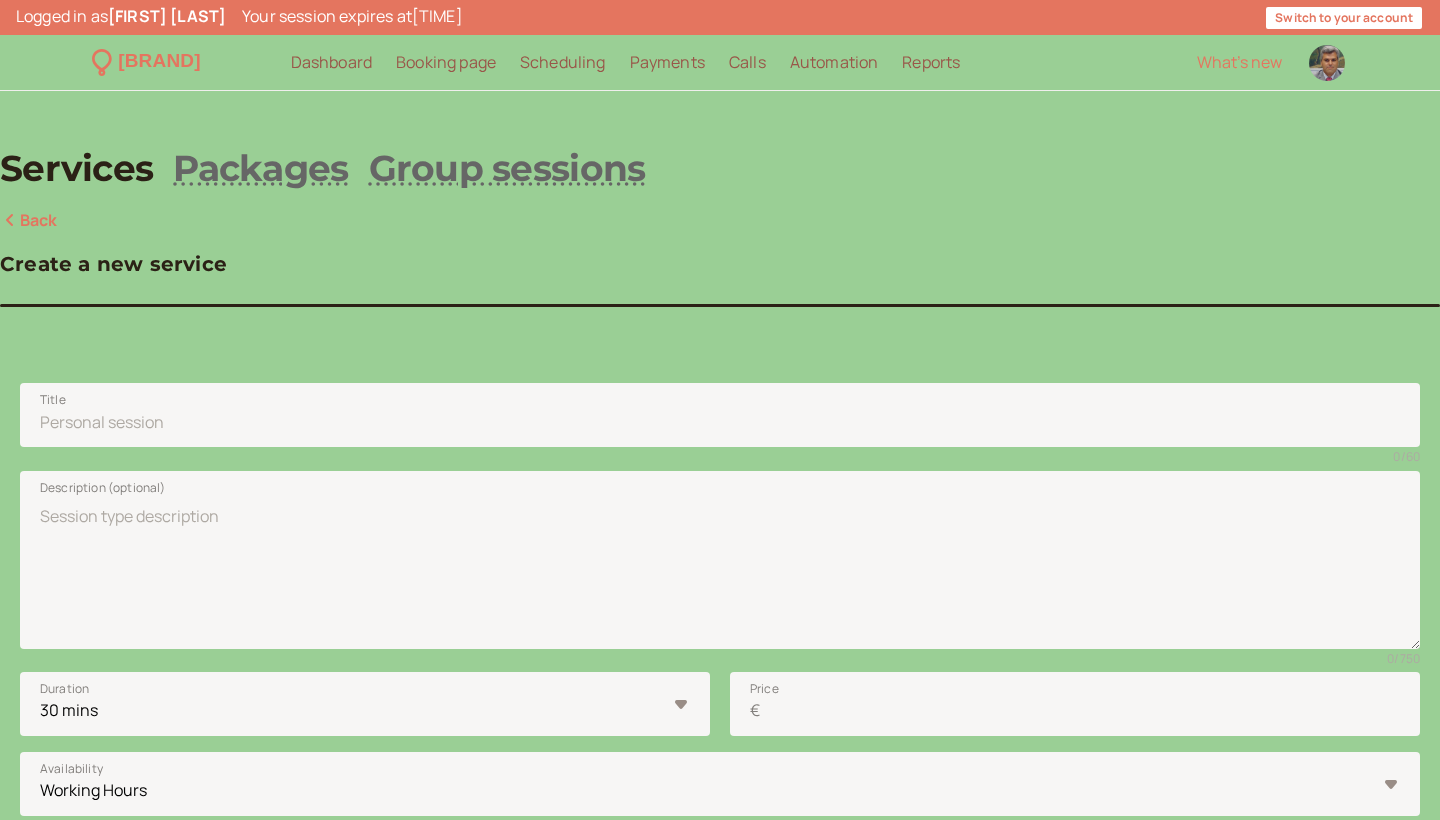 scroll, scrollTop: 0, scrollLeft: 0, axis: both 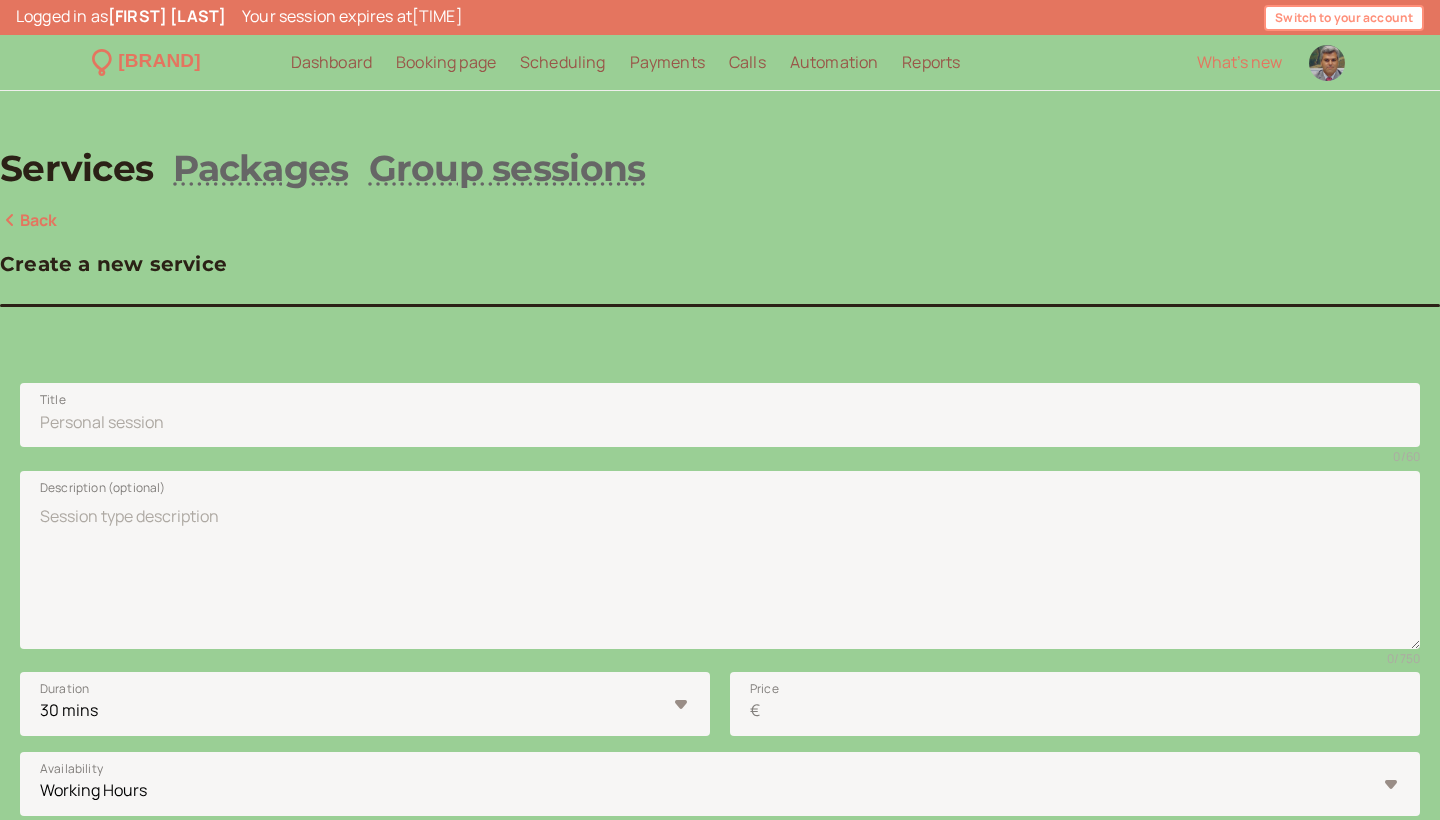 click on "Switch to your account" at bounding box center [1344, 18] 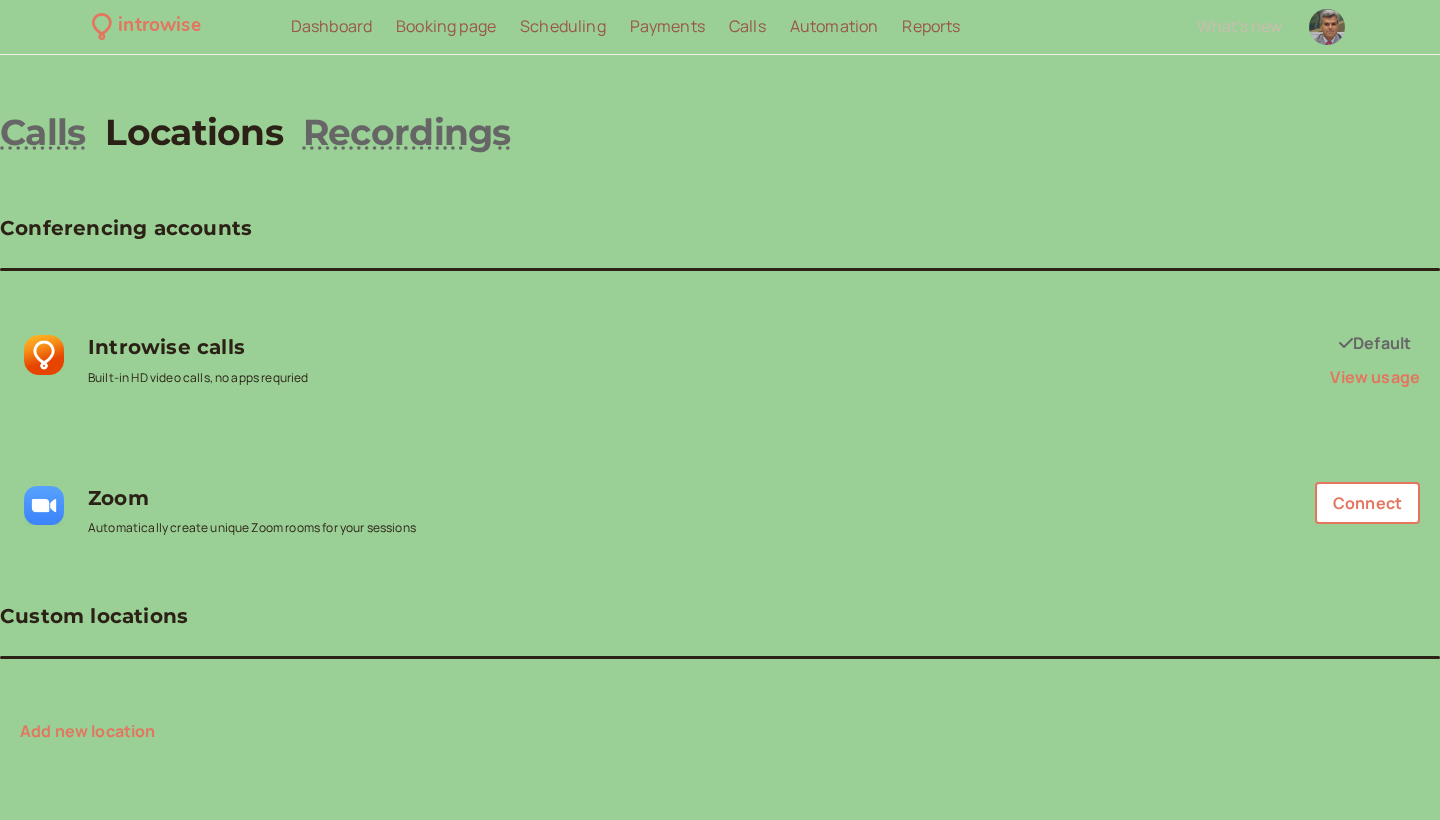 scroll, scrollTop: 35, scrollLeft: 0, axis: vertical 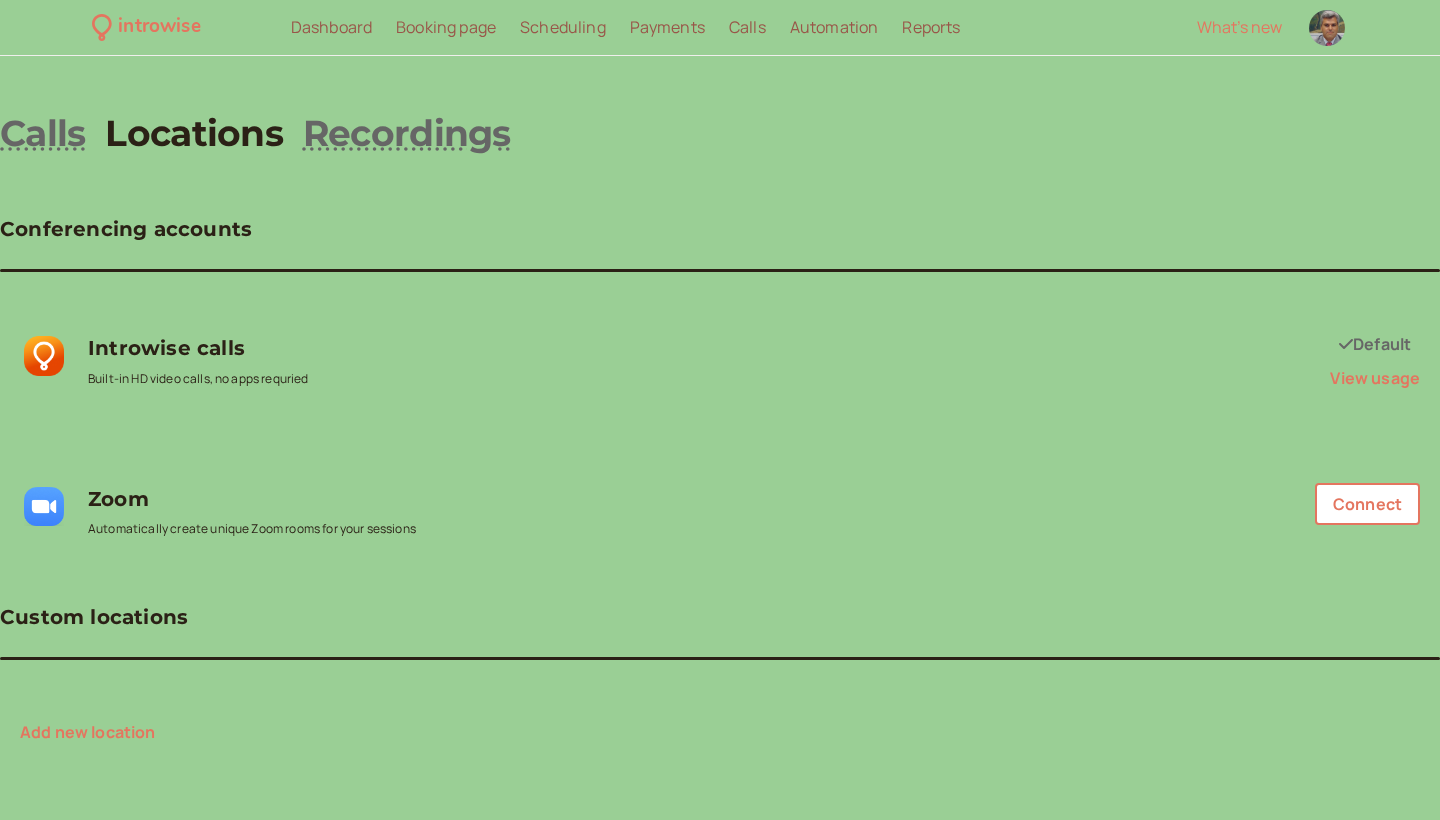 click on "Add new location" at bounding box center [88, 732] 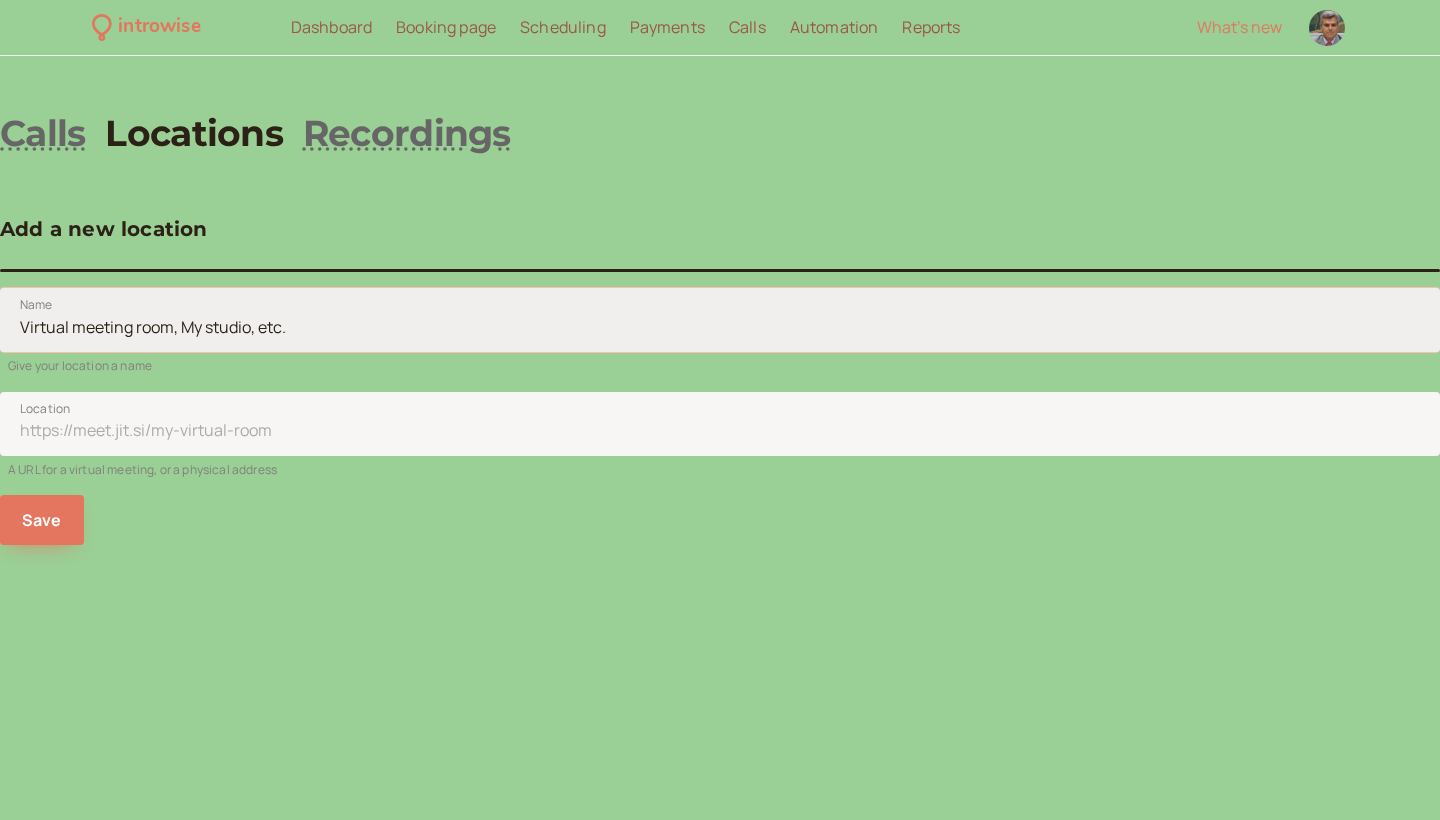click on "Name" at bounding box center [720, 320] 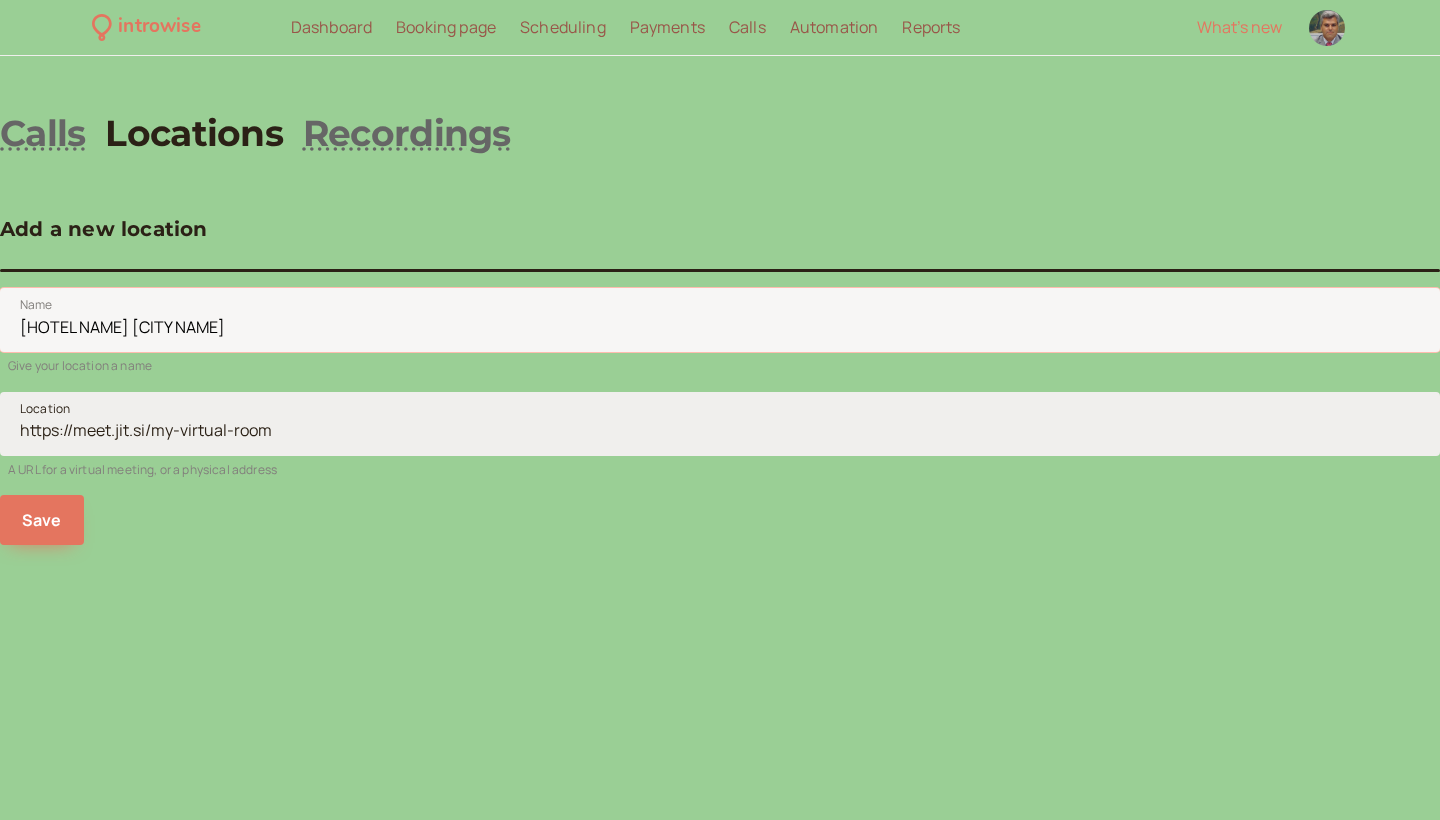 type on "[HOTEL NAME] [CITY NAME]" 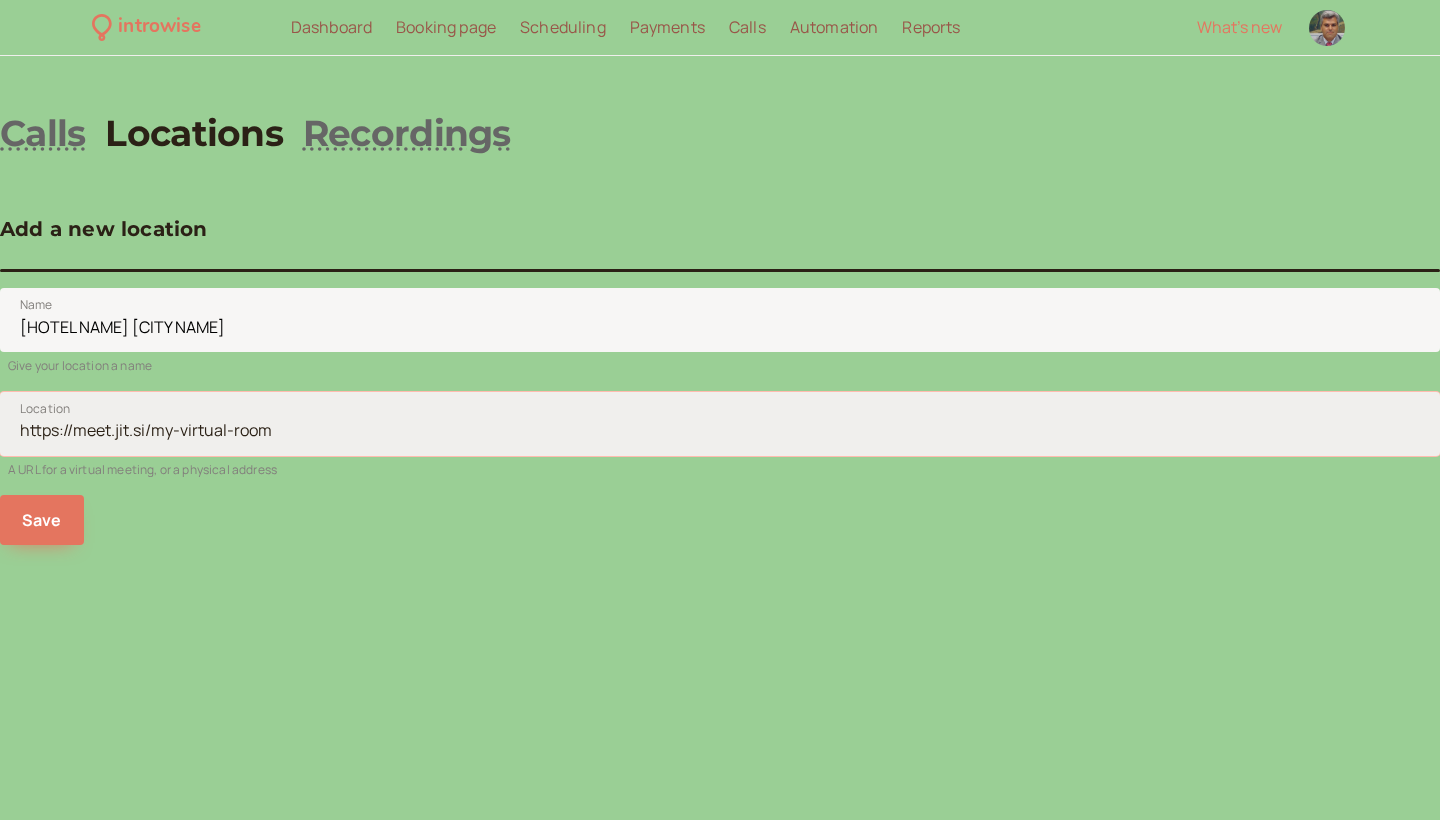 click on "Location" at bounding box center [720, 424] 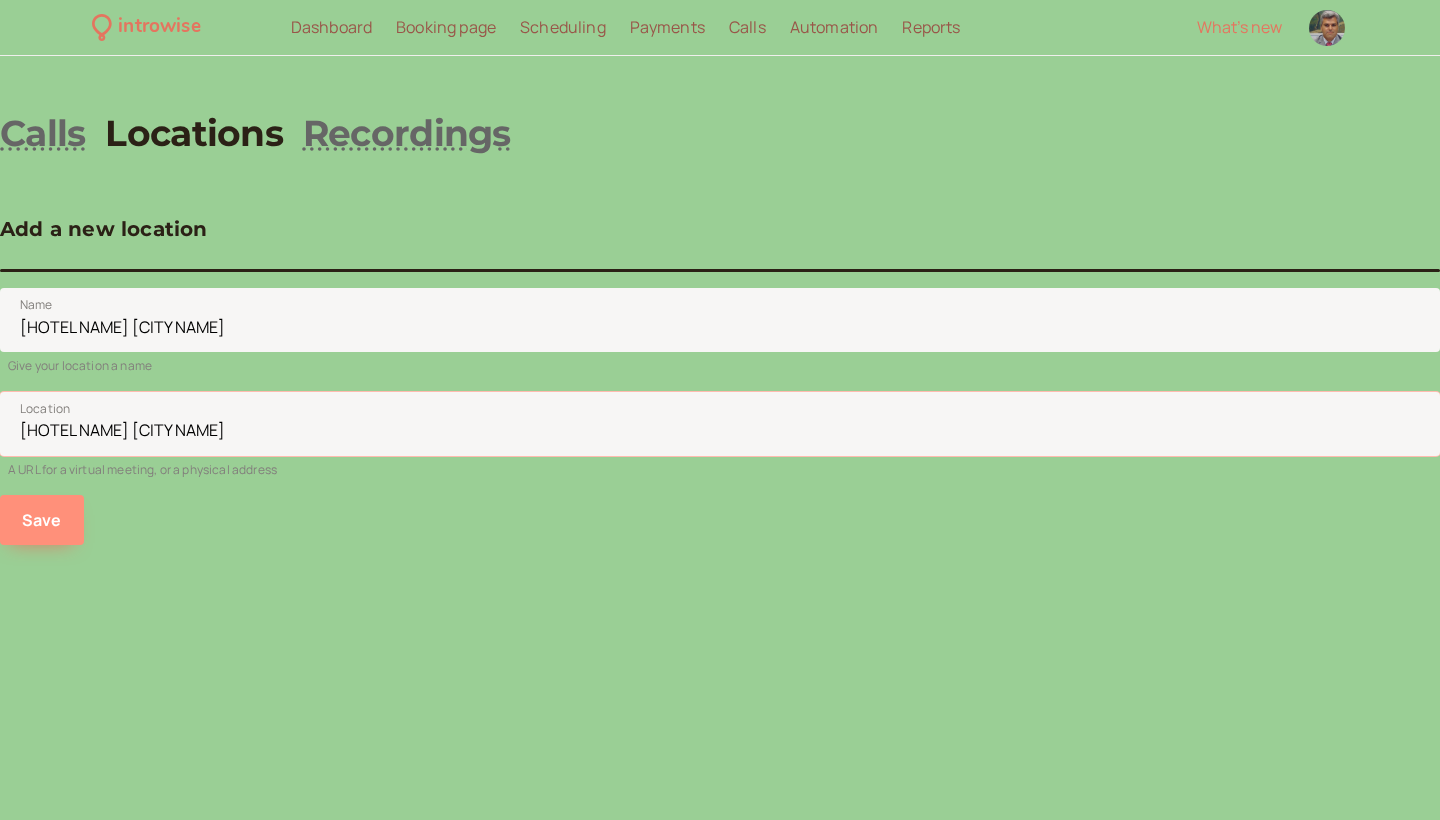 type on "[HOTEL NAME] [CITY NAME]" 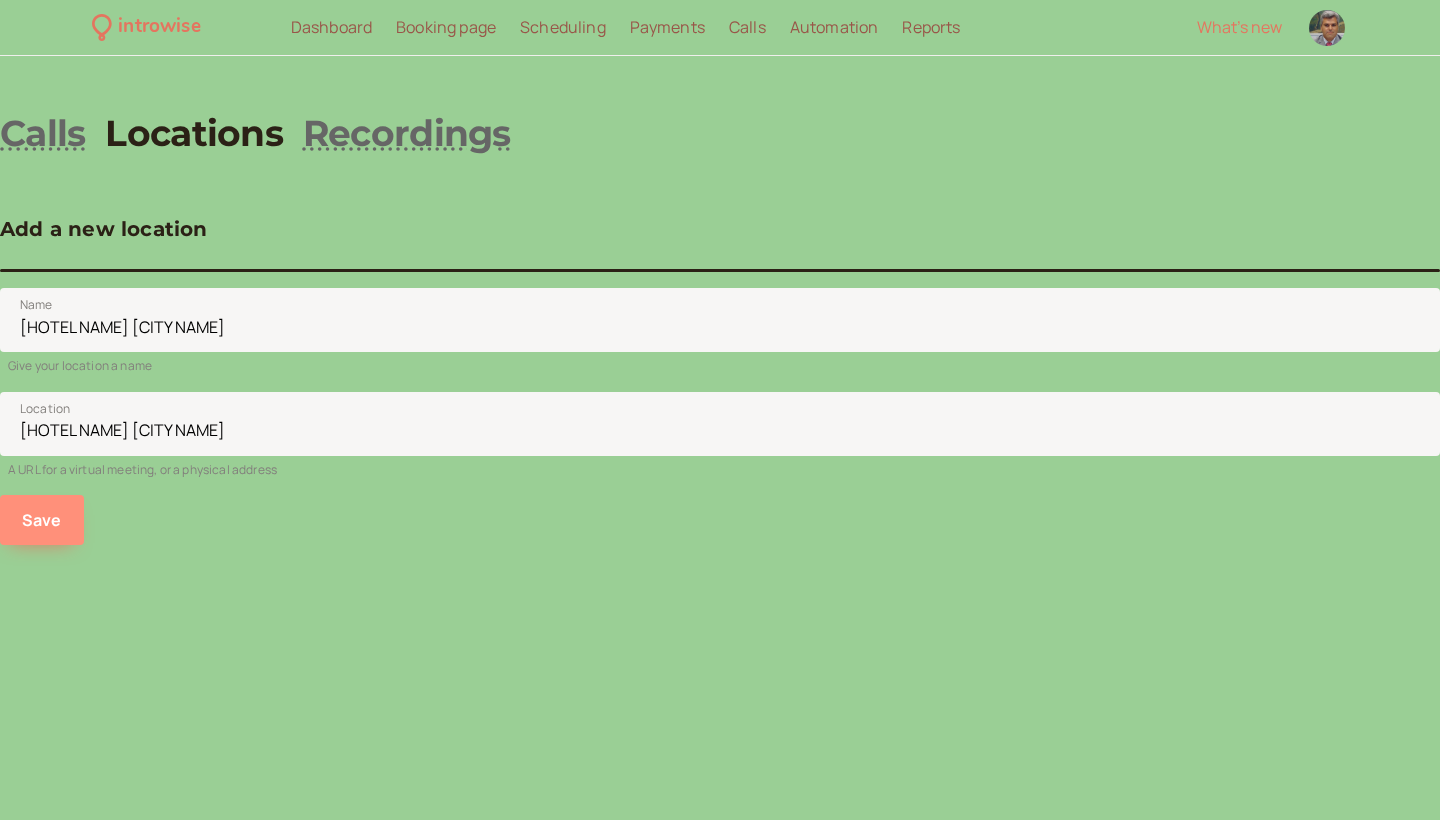 click on "Save" at bounding box center (42, 520) 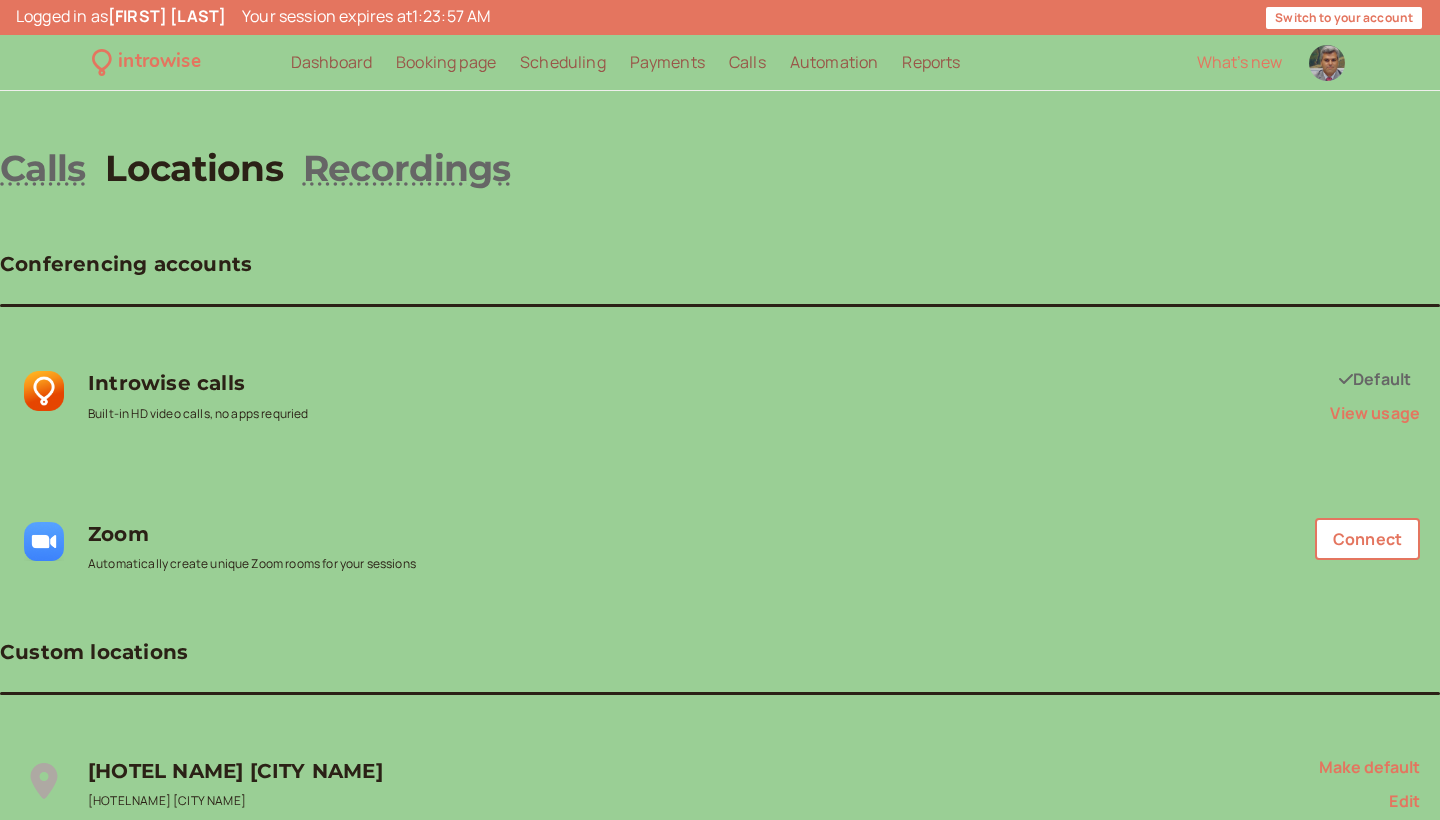 scroll, scrollTop: 0, scrollLeft: 0, axis: both 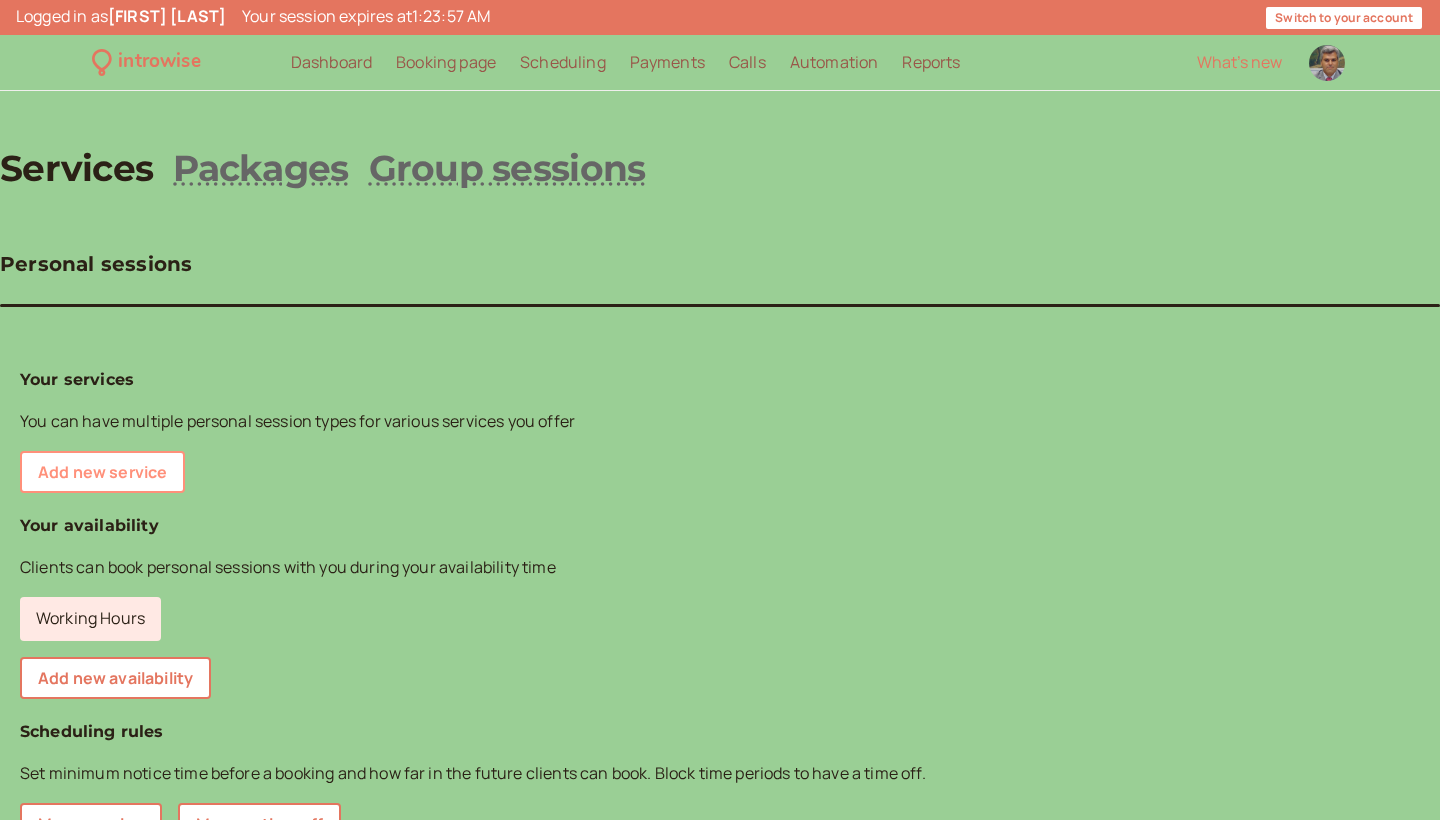click on "Add new service" at bounding box center [102, 472] 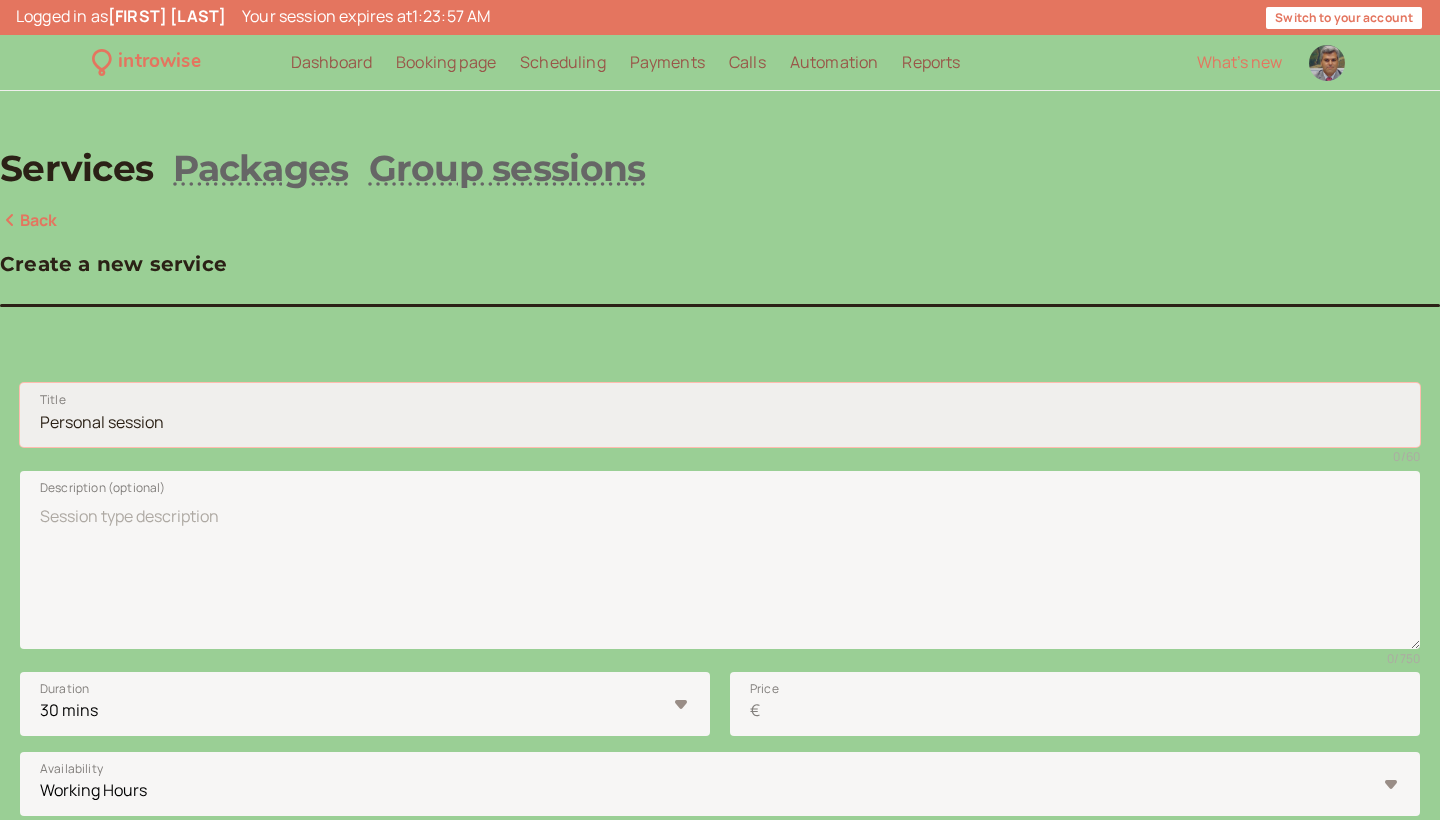 click on "Title" at bounding box center [720, 415] 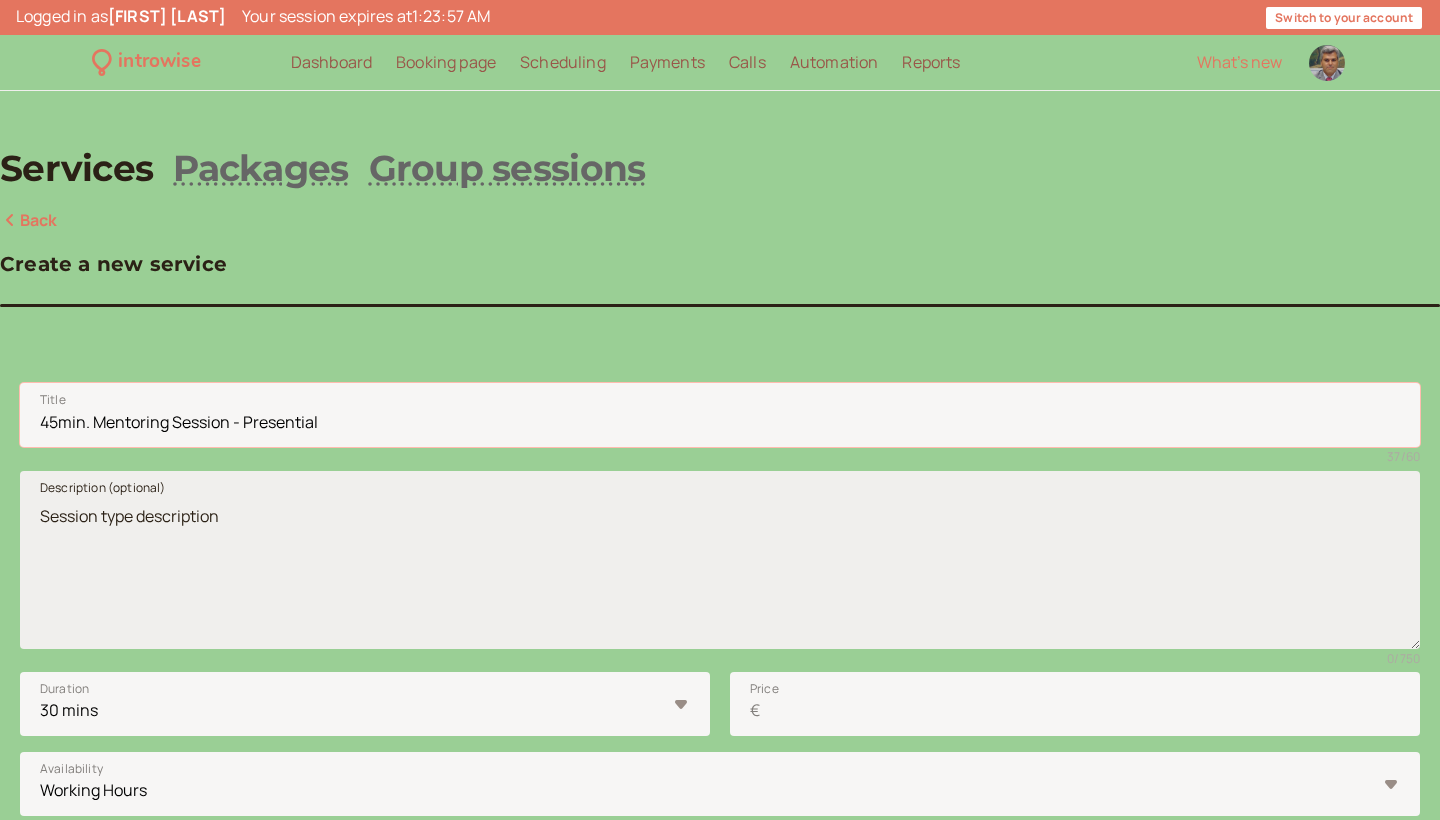 type on "45min. Mentoring Session - Presential" 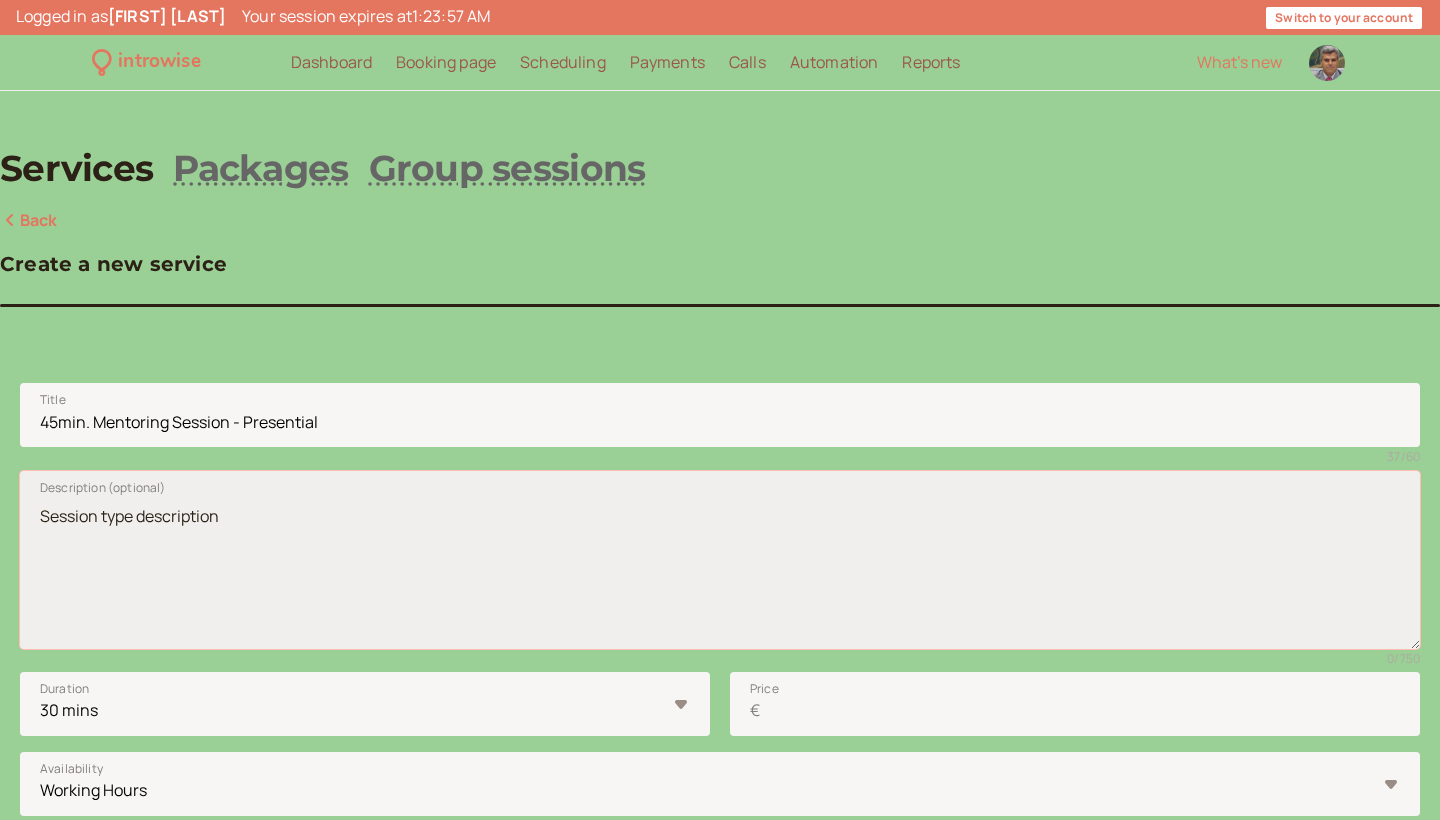 click on "Description (optional)" at bounding box center [720, 560] 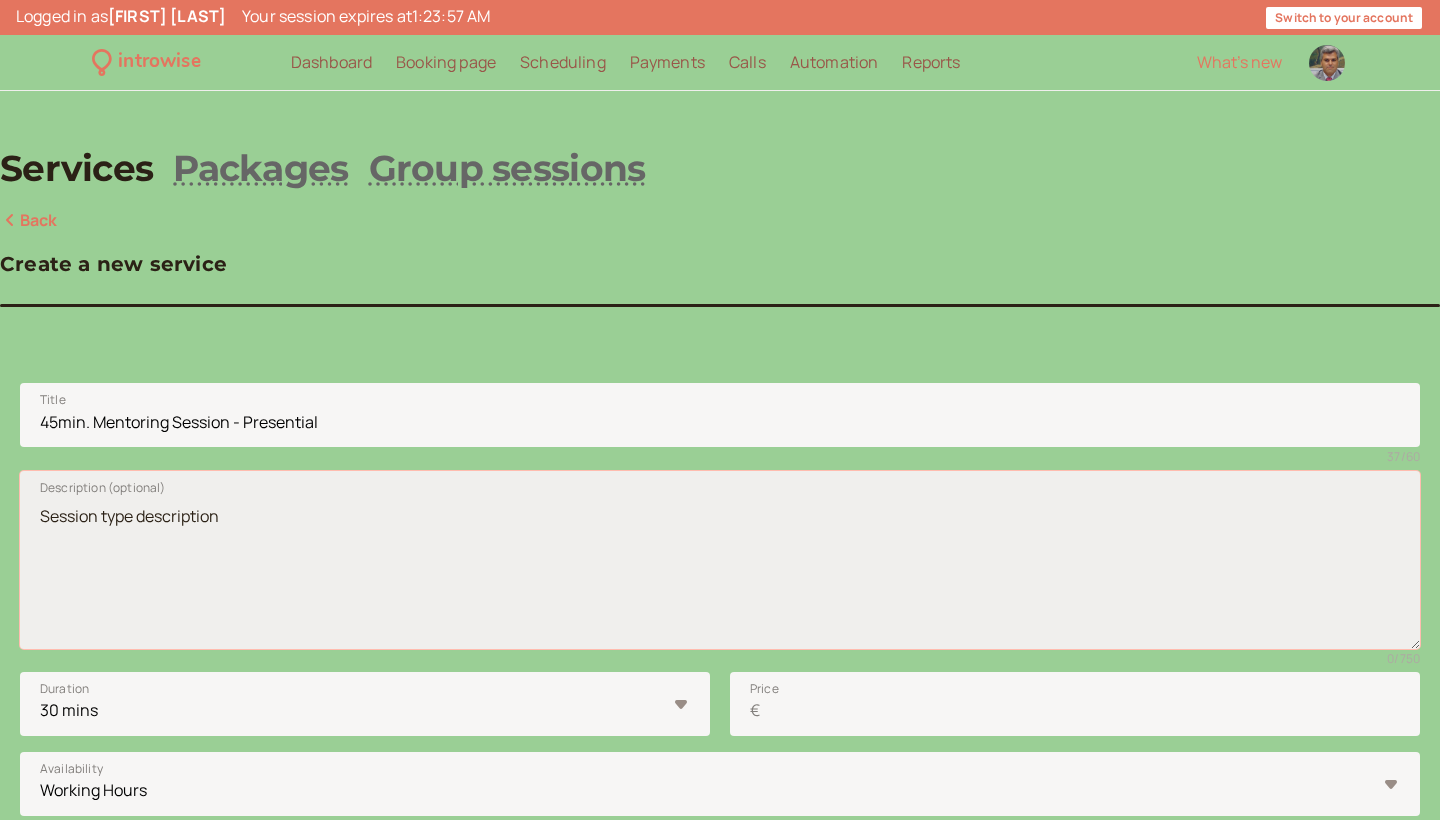 paste on "(Sessão de mentoring de 45min. - Presencial)
Momento dedicado para conexão e discussão do seu desenvolvimento profissional, seja através de uma conversa casual ou de uma sessão estruturada focada em objetivos específicos. Este é um espaço seguro para comunicação aberta e exploração do seu percurso profissional.
Local: Presencialmente no Hotel Sheraton Lisboa.
--------
This is your dedicated time with me to connect and discuss your career development. It can be a casual conversation or a structured session focused on specific goals, providing targeted support. This is your safe space for open communication and exploration of your professional journey.
Location: In-person at the [HOTEL NAME] [CITY NAME]." 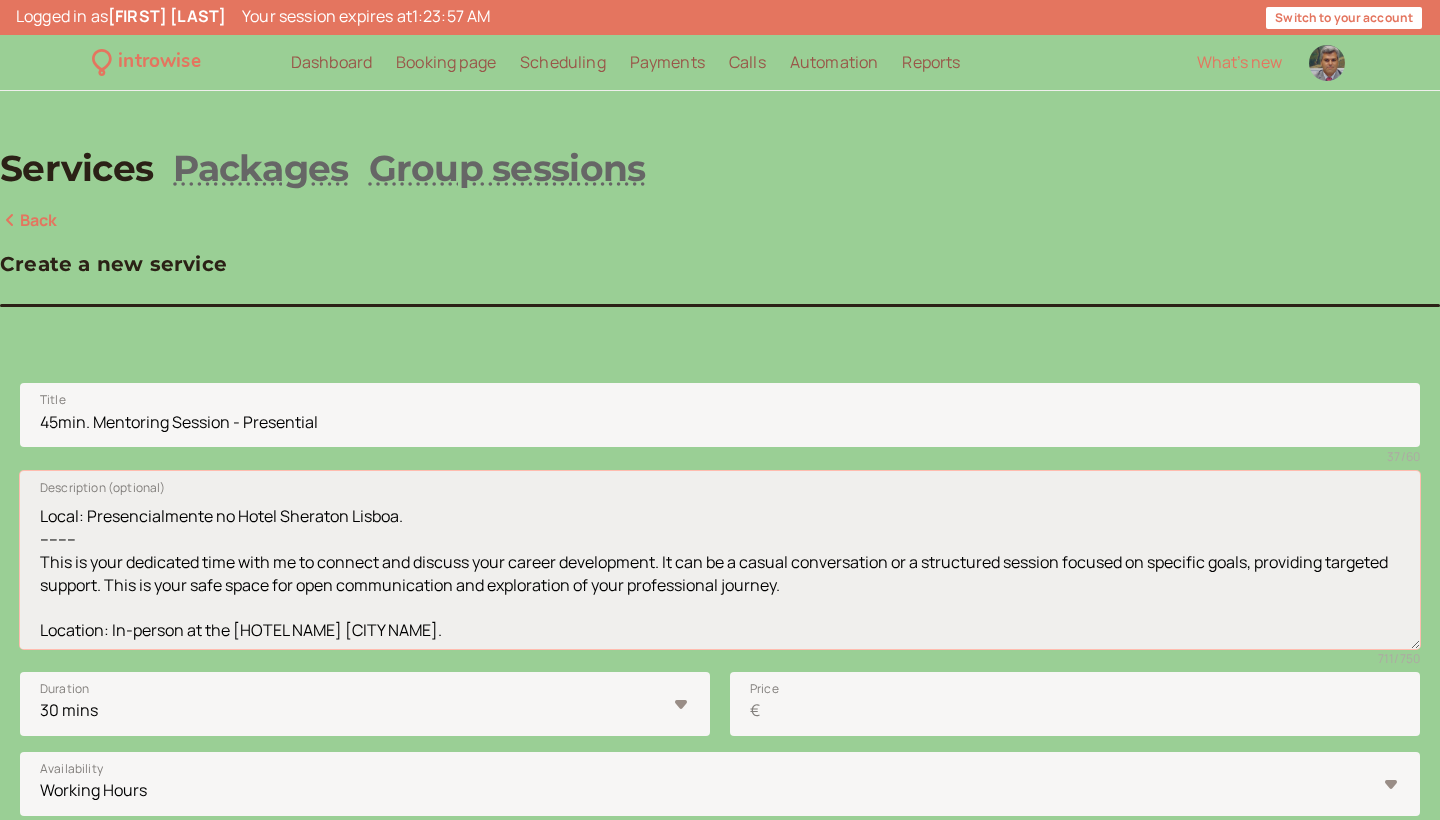 scroll, scrollTop: 193, scrollLeft: 0, axis: vertical 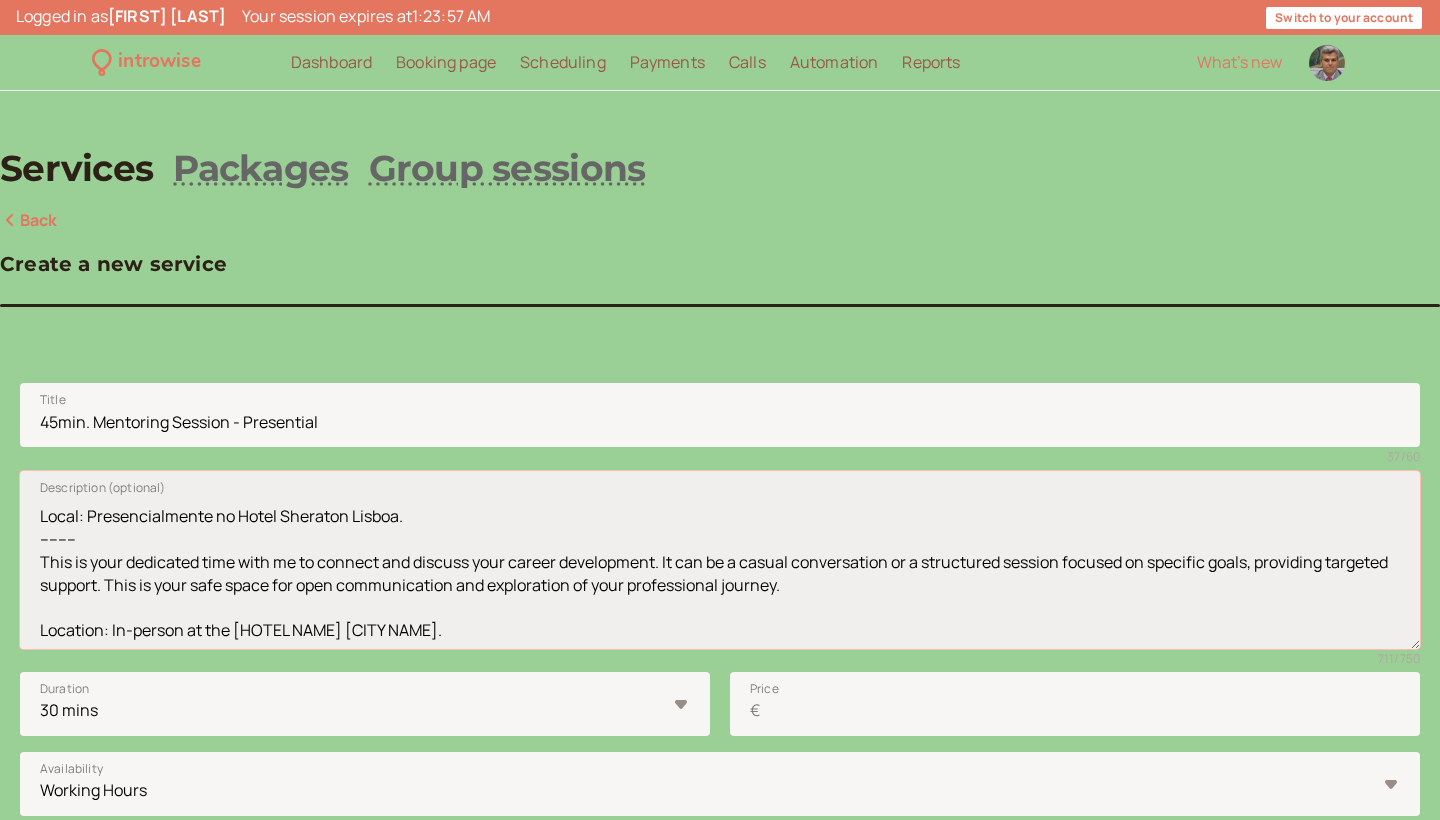 drag, startPoint x: 395, startPoint y: 631, endPoint x: 556, endPoint y: 632, distance: 161.00311 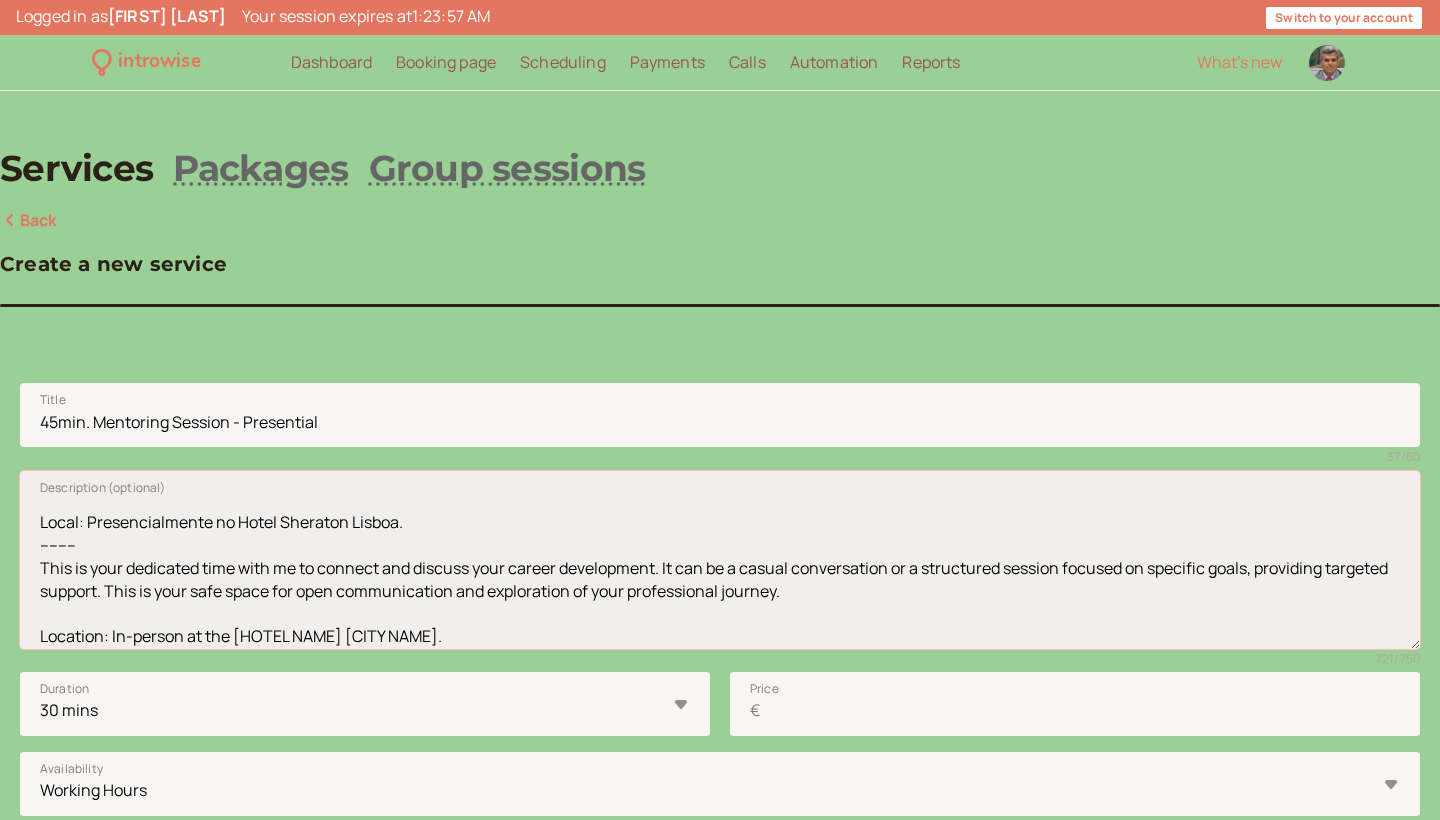 scroll, scrollTop: 106, scrollLeft: 0, axis: vertical 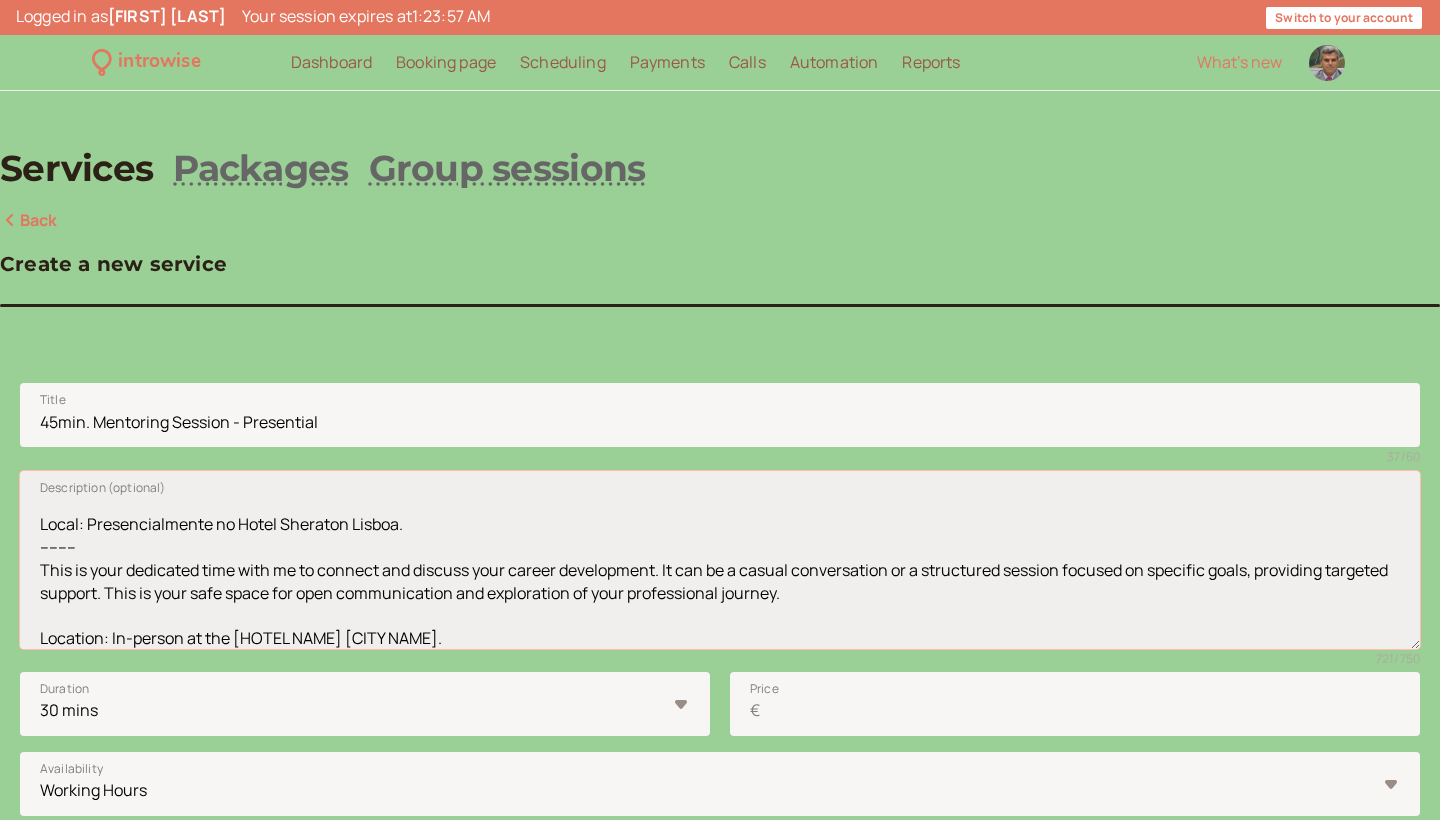 drag, startPoint x: 399, startPoint y: 565, endPoint x: 560, endPoint y: 563, distance: 161.01242 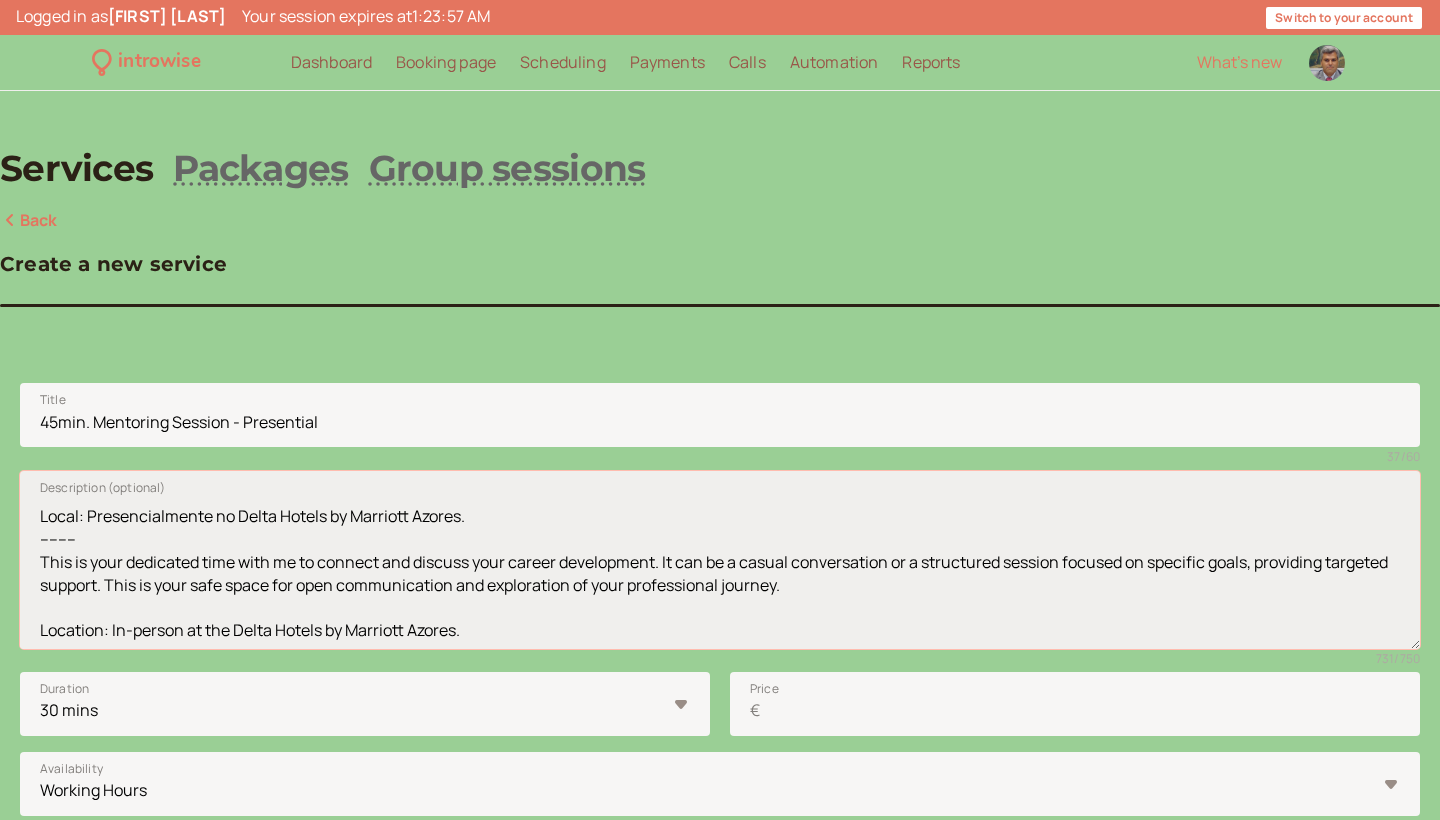 scroll, scrollTop: 193, scrollLeft: 0, axis: vertical 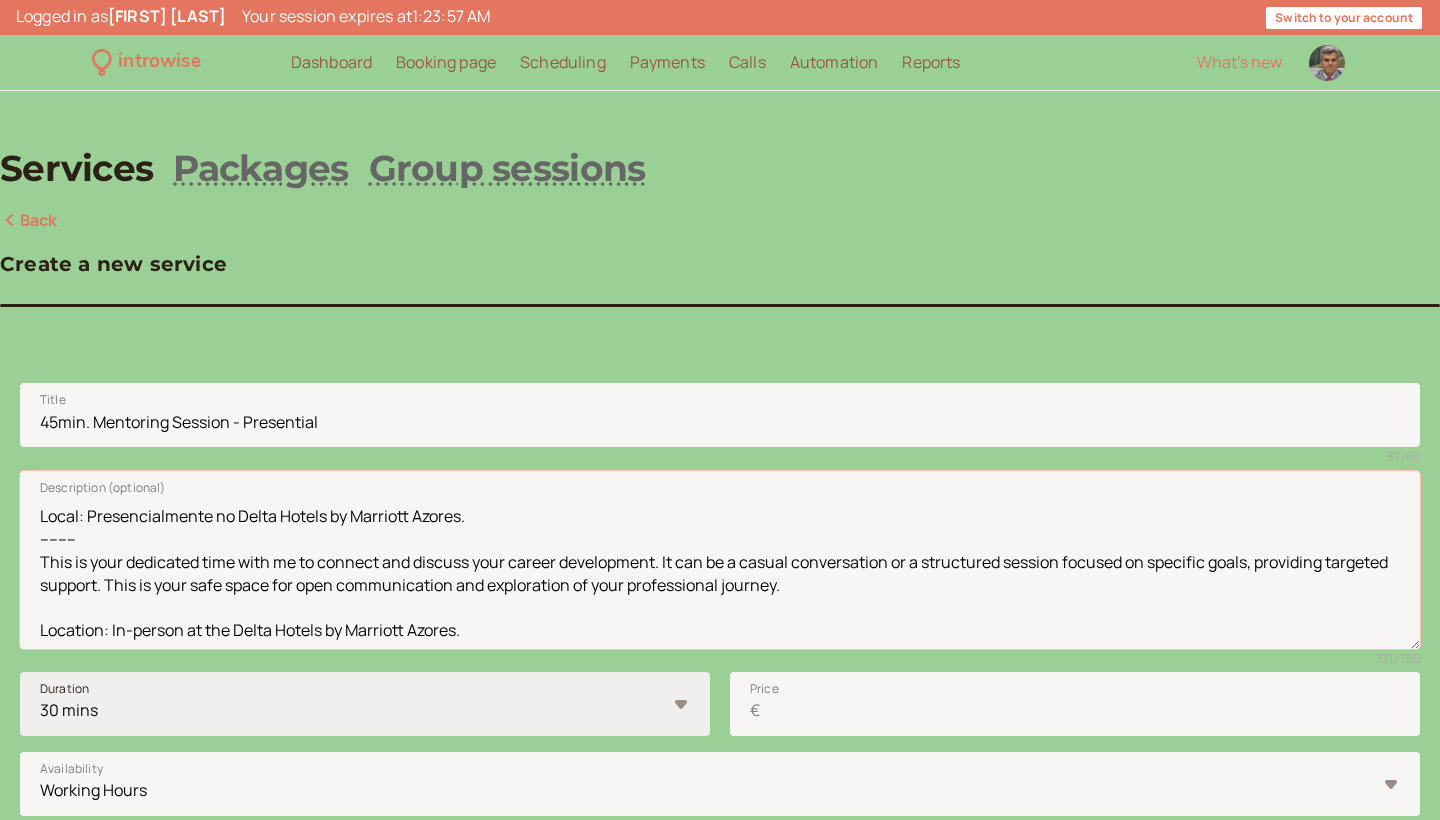 type on "(Sessão de mentoring de 45min. - Presencial)
Momento dedicado para conexão e discussão do seu desenvolvimento profissional, seja através de uma conversa casual ou de uma sessão estruturada focada em objetivos específicos. Este é um espaço seguro para comunicação aberta e exploração do seu percurso profissional.
Local: Presencialmente no Delta Hotels by Marriott Azores.
--------
This is your dedicated time with me to connect and discuss your career development. It can be a casual conversation or a structured session focused on specific goals, providing targeted support. This is your safe space for open communication and exploration of your professional journey.
Location: In-person at the Delta Hotels by Marriott Azores." 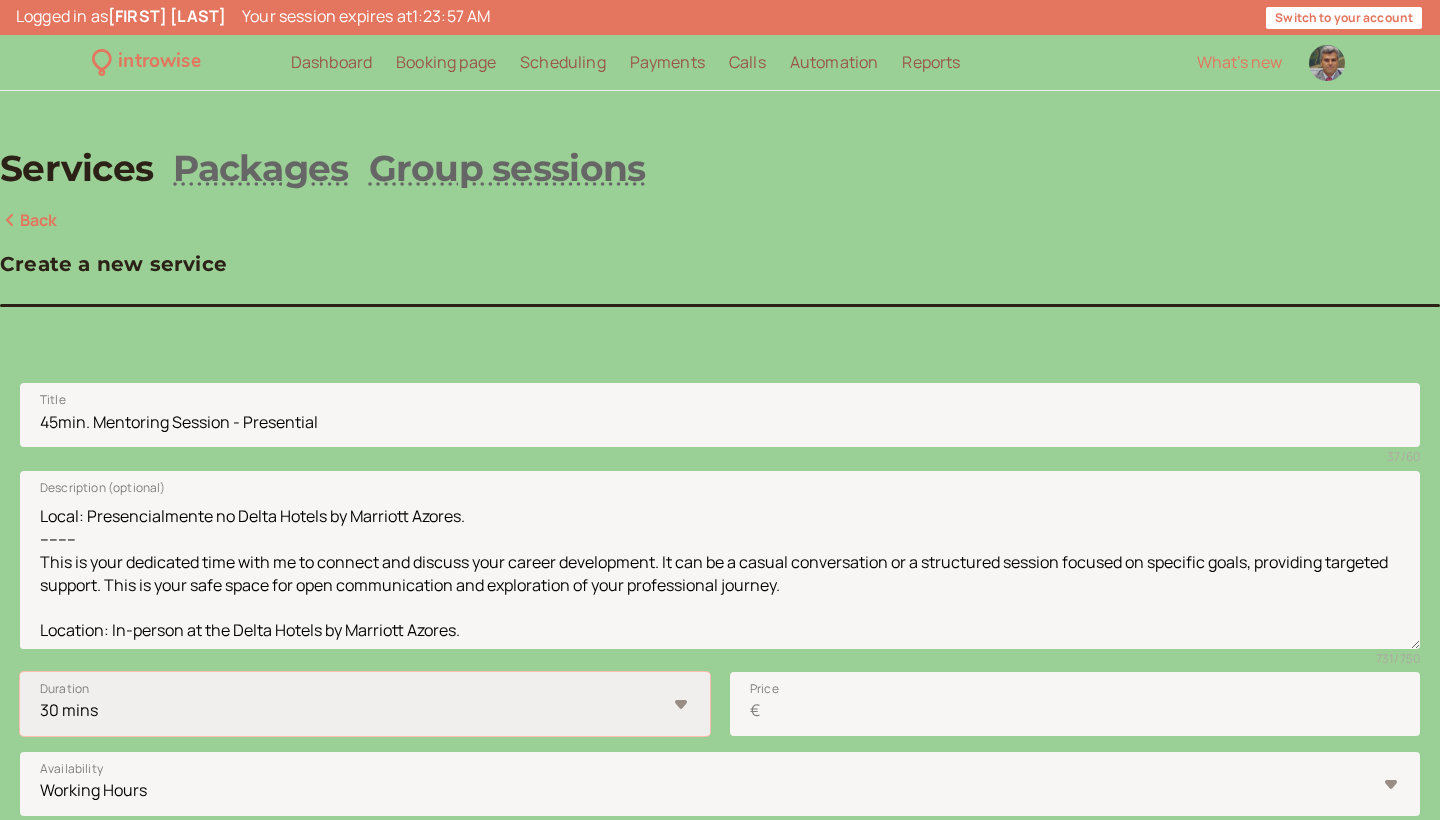select on "45" 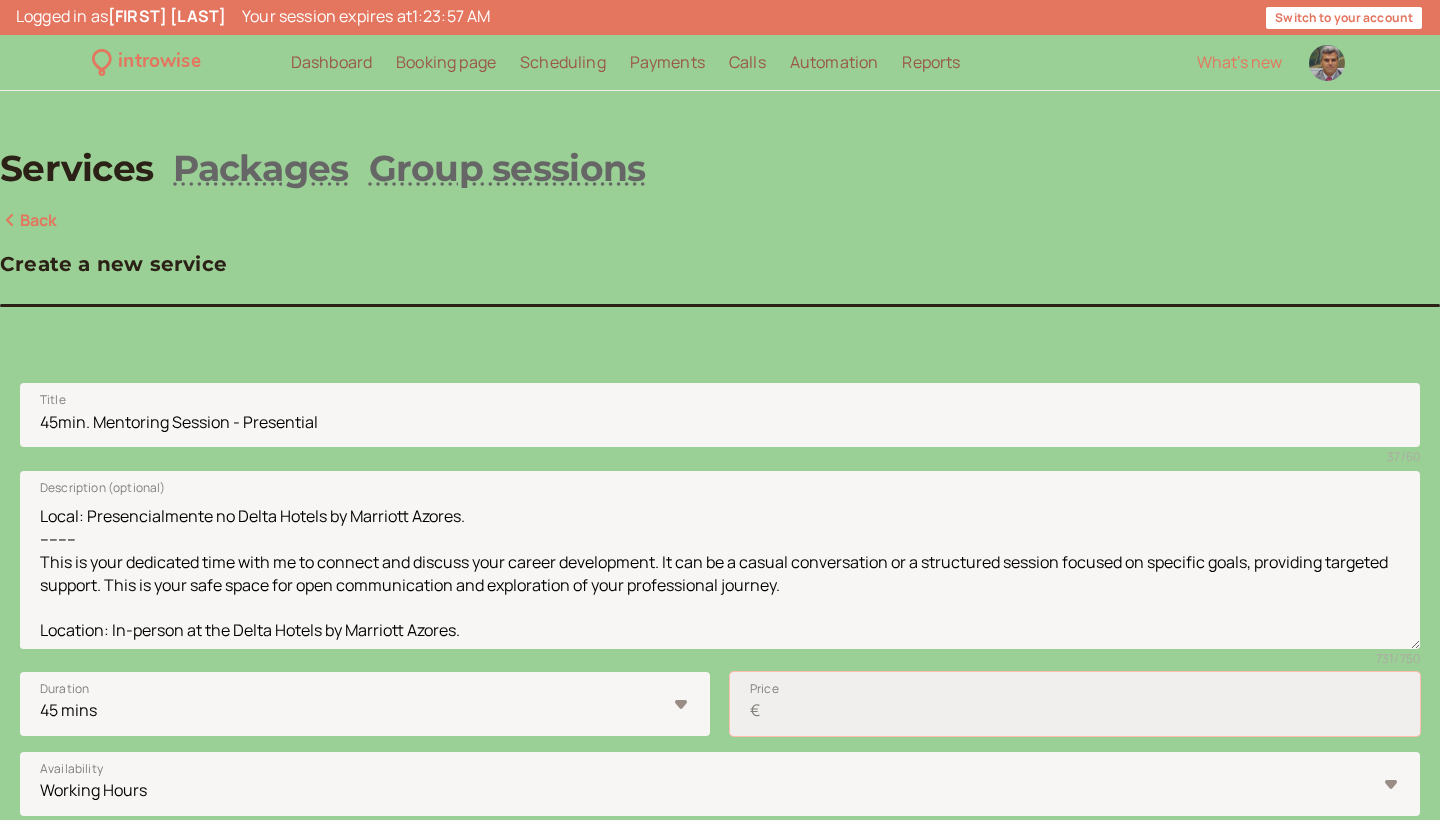 click on "Price €" at bounding box center [1075, 704] 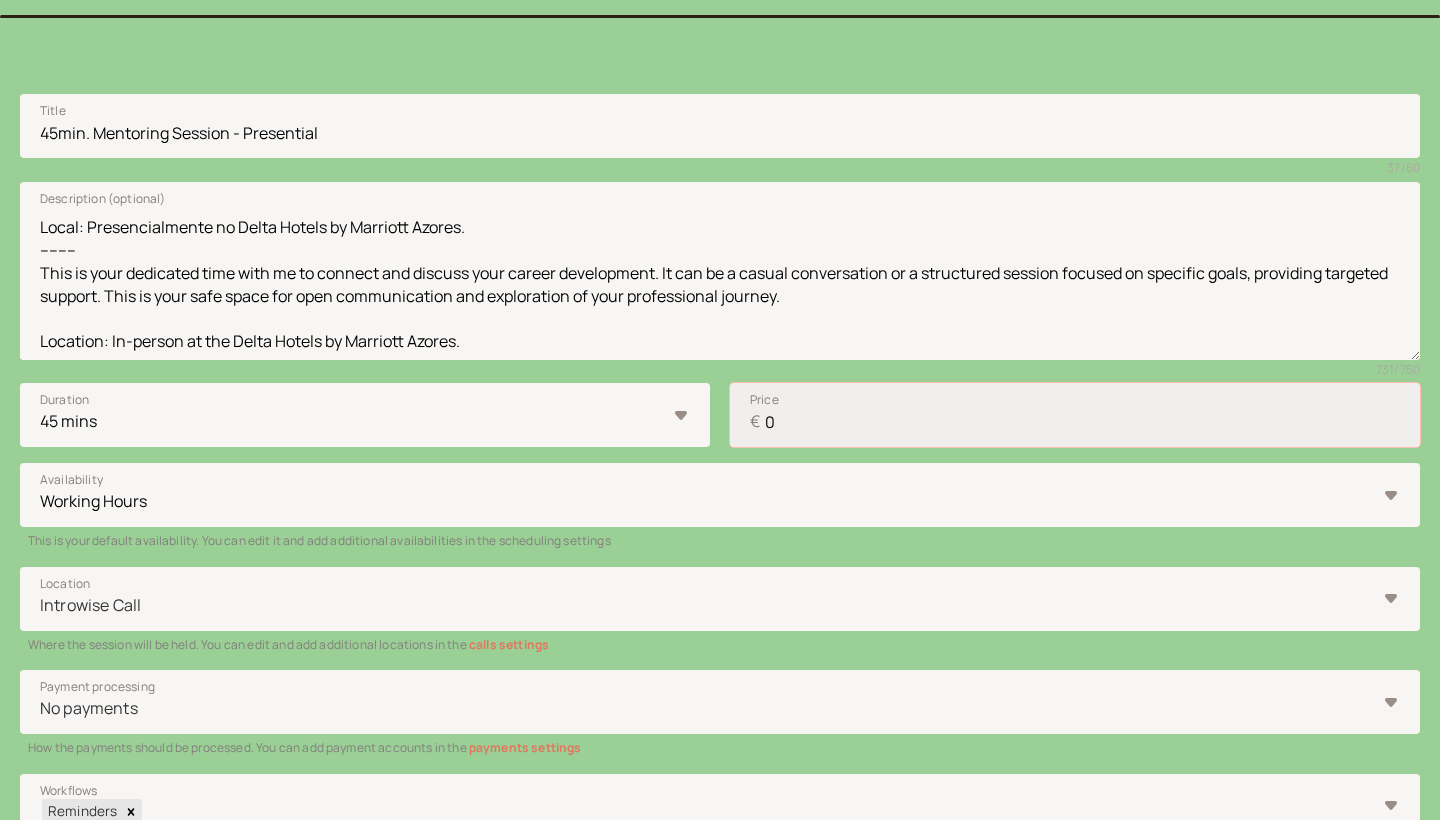 scroll, scrollTop: 353, scrollLeft: 0, axis: vertical 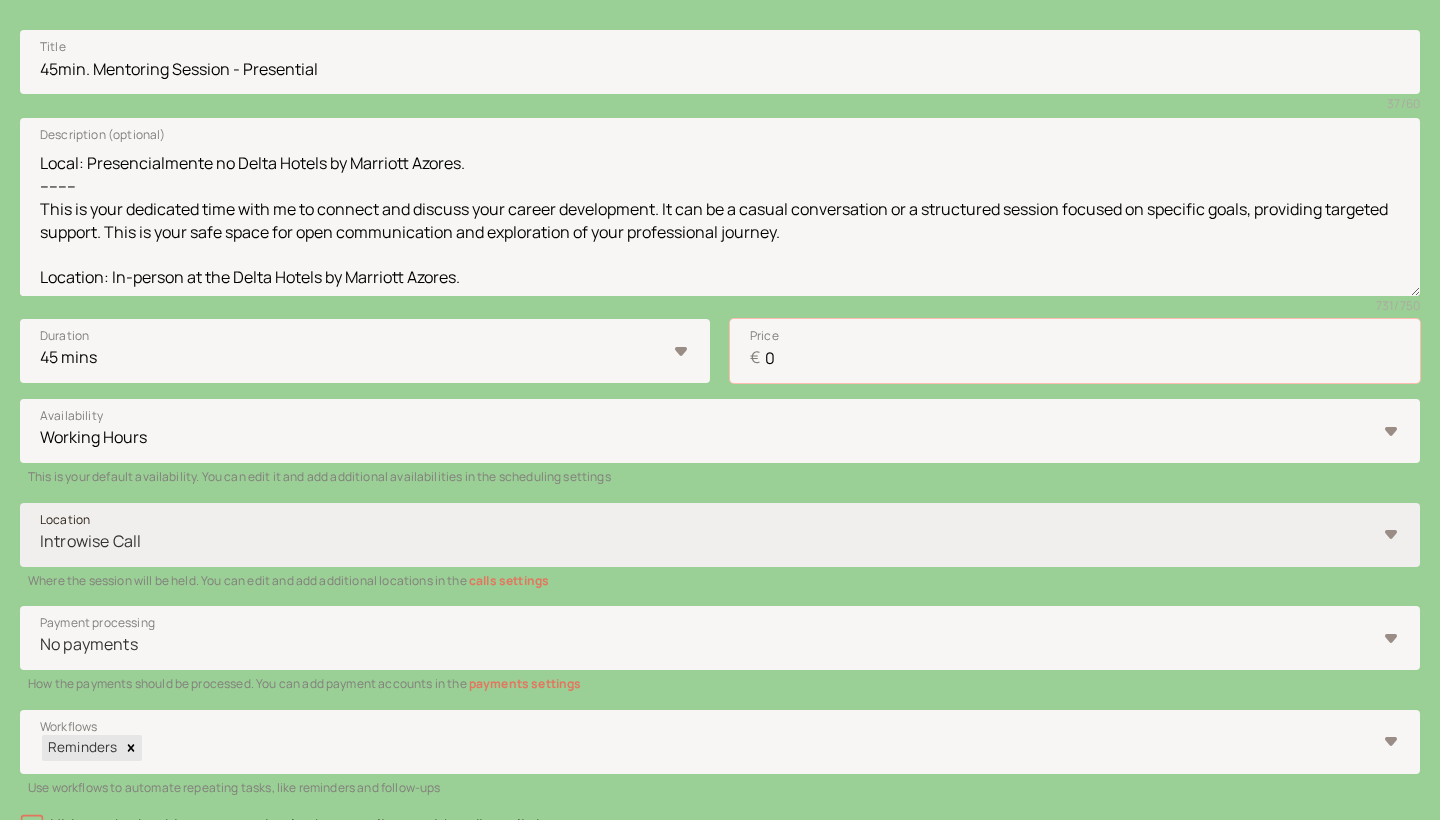 type on "0" 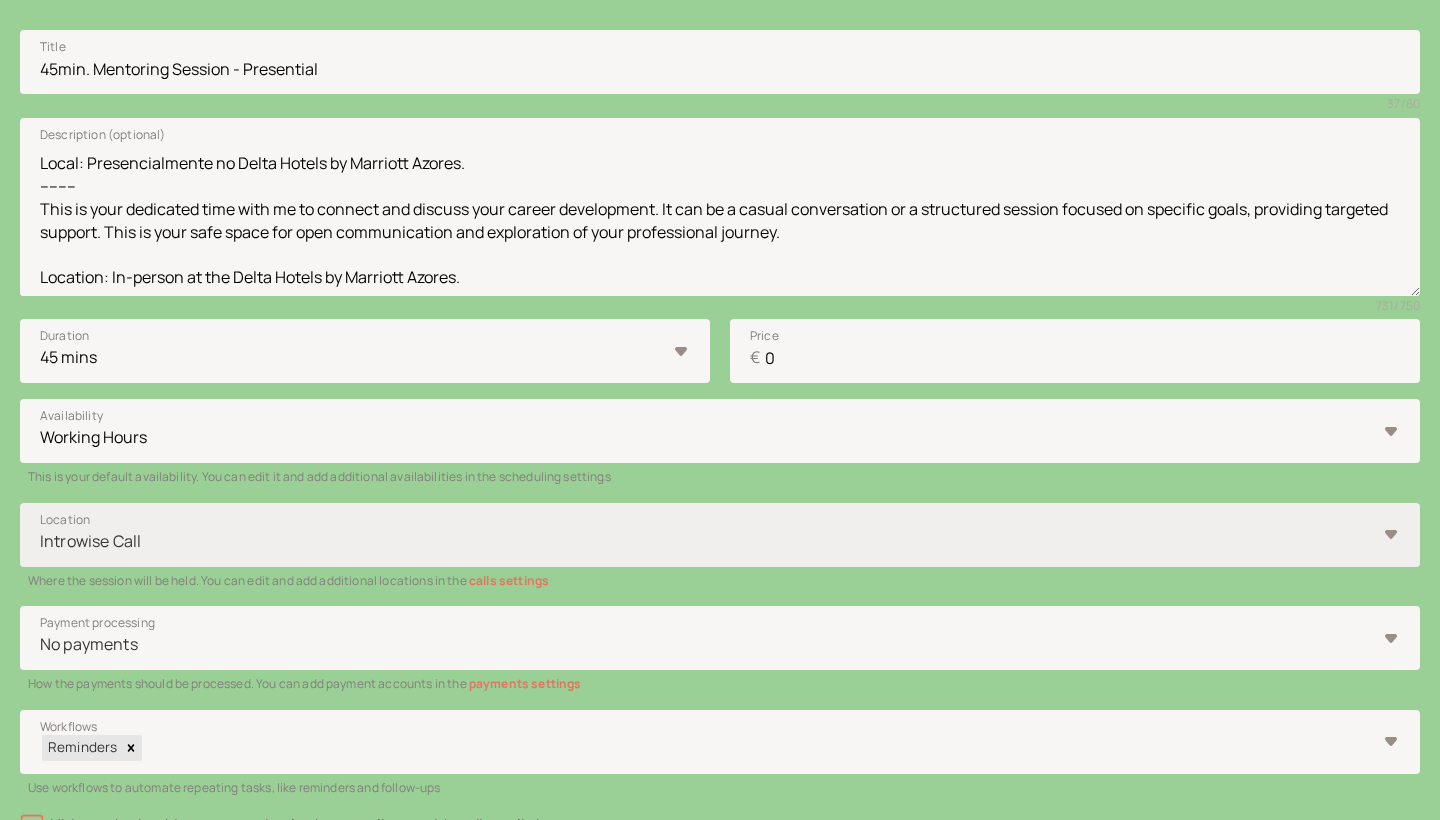 click on "[BRAND] Call" at bounding box center [720, 535] 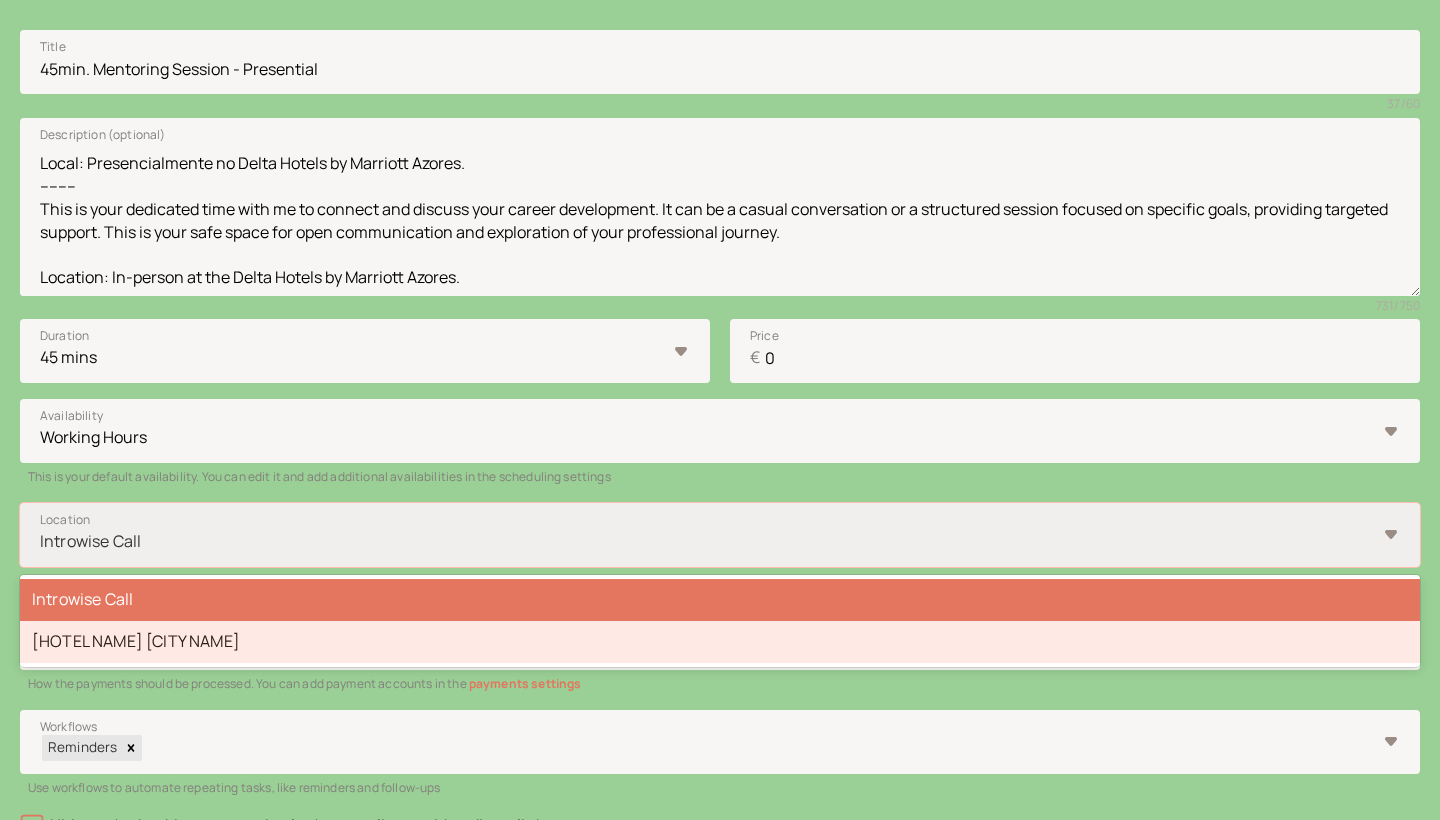 click on "Delta Hotels by Marriott Azores" at bounding box center (720, 642) 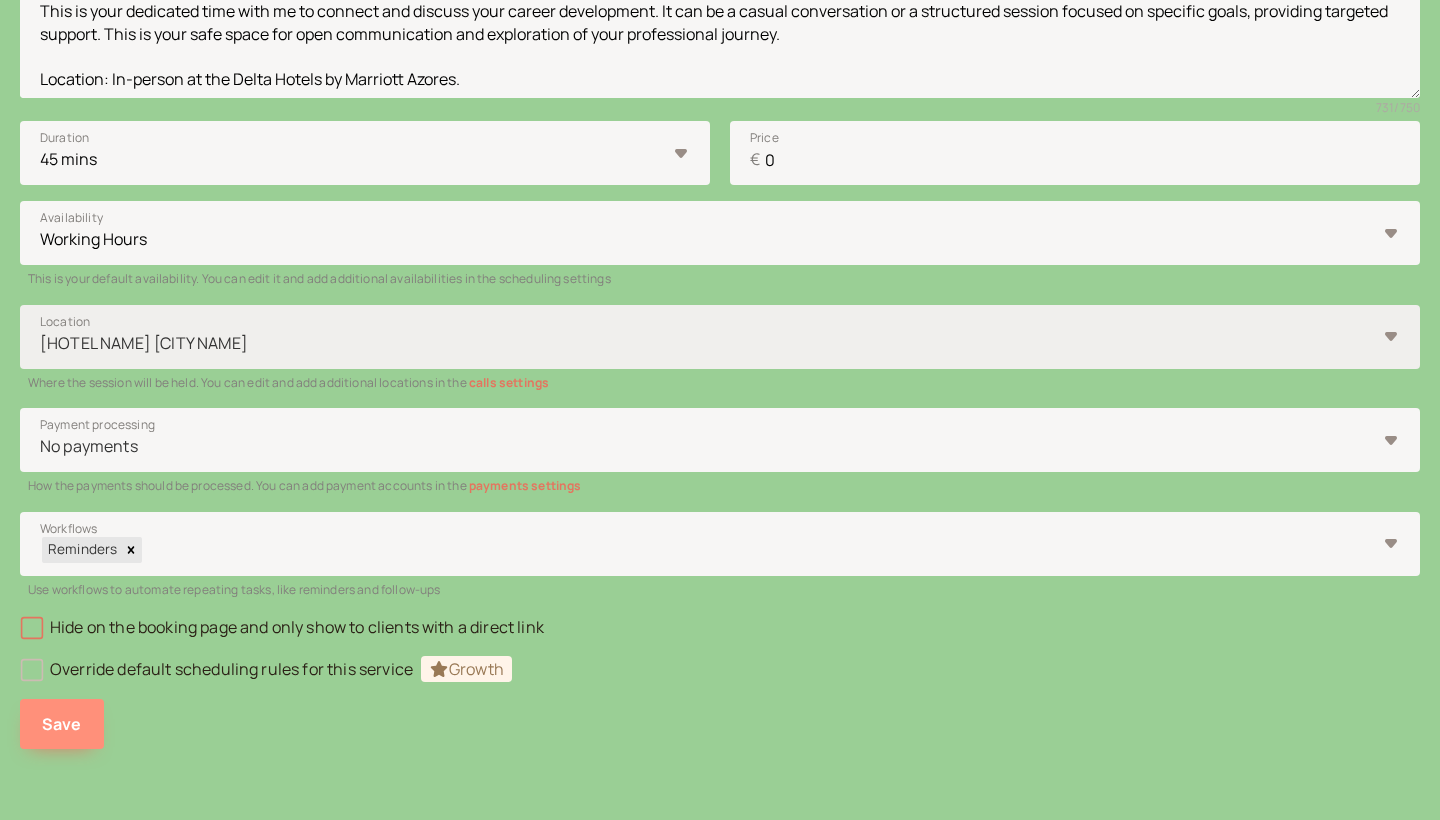 click on "Save" at bounding box center (62, 724) 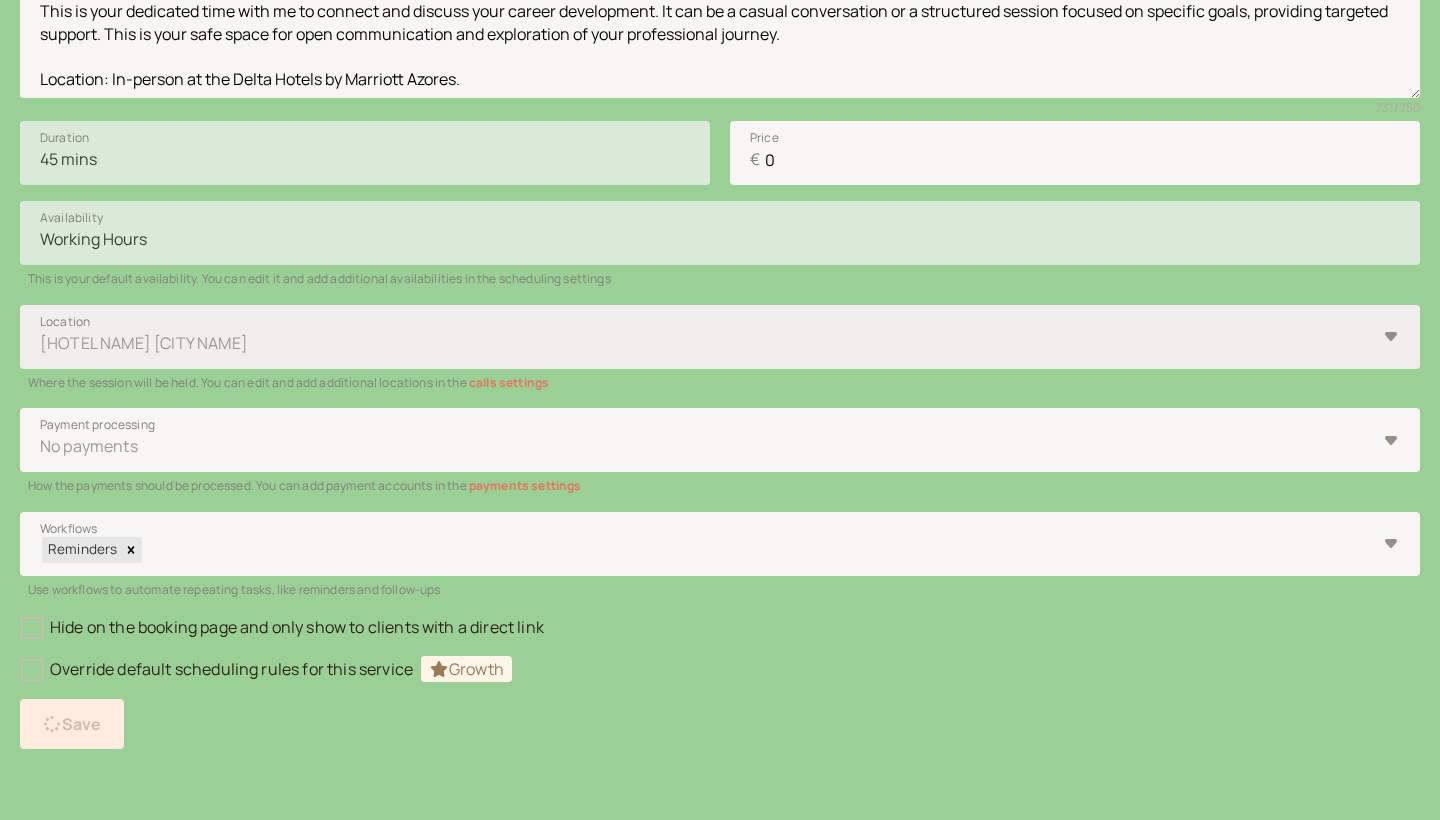 scroll, scrollTop: 35, scrollLeft: 0, axis: vertical 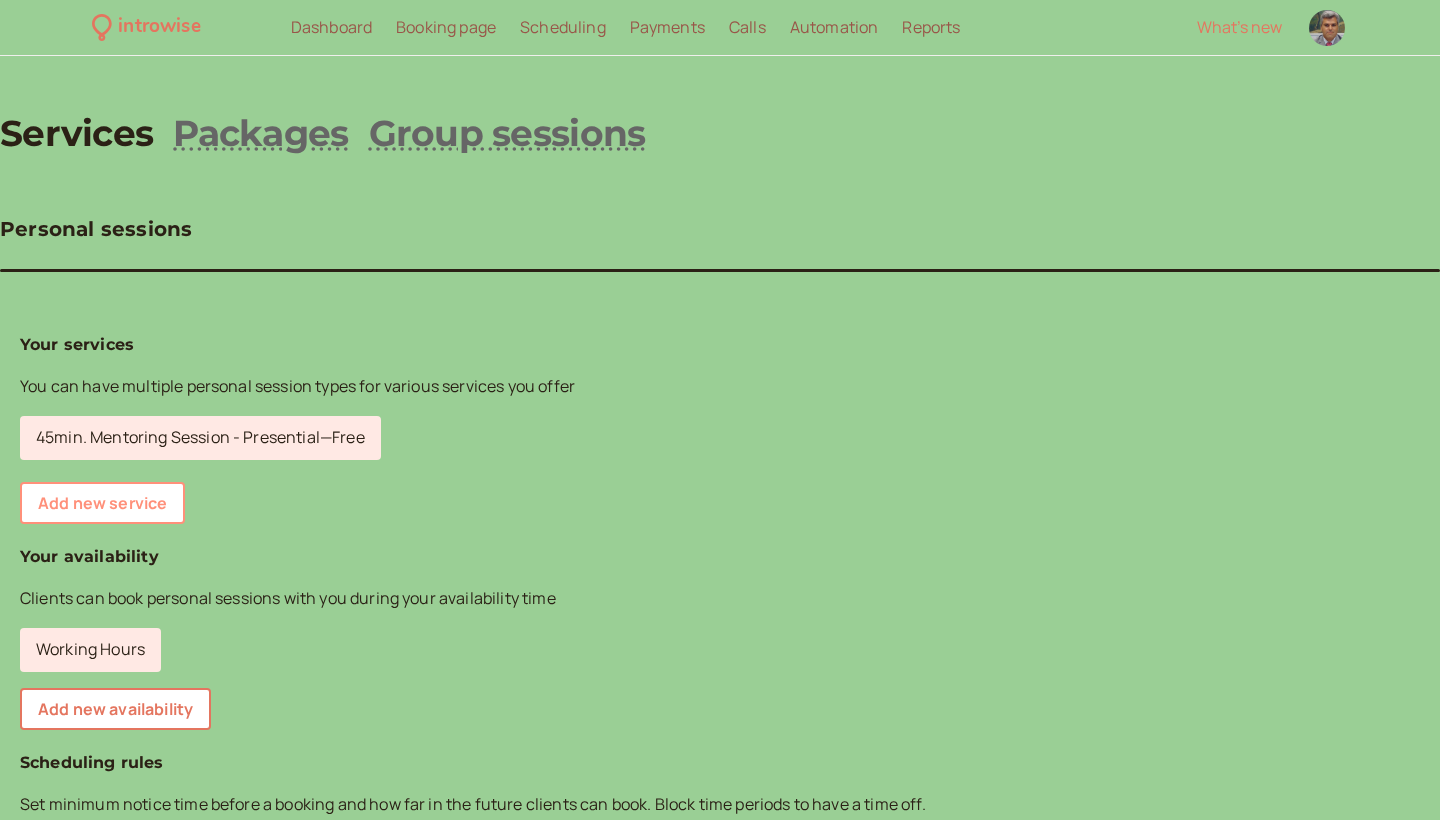 click on "Add new service" at bounding box center [102, 503] 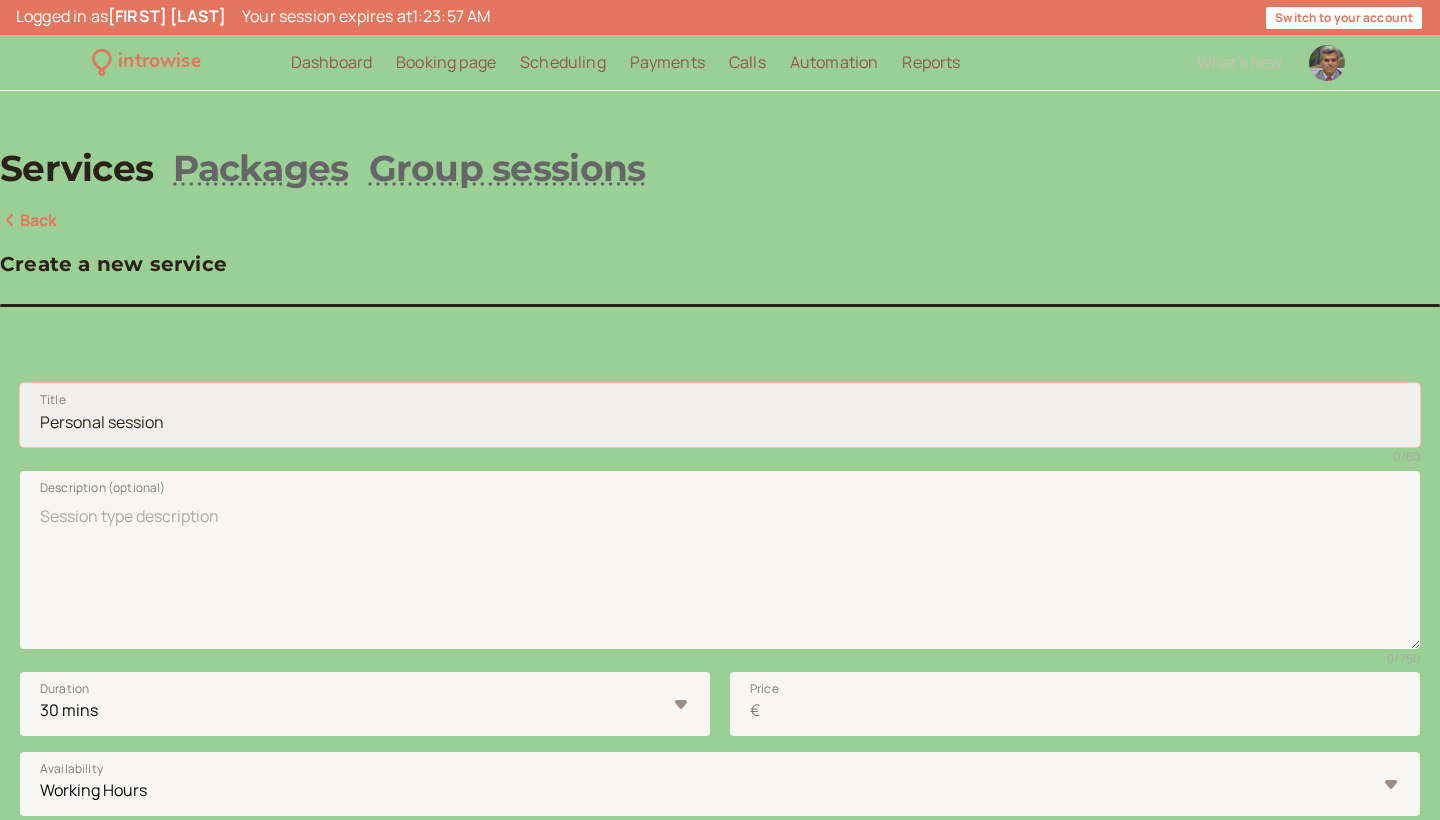 click on "Title" at bounding box center [720, 415] 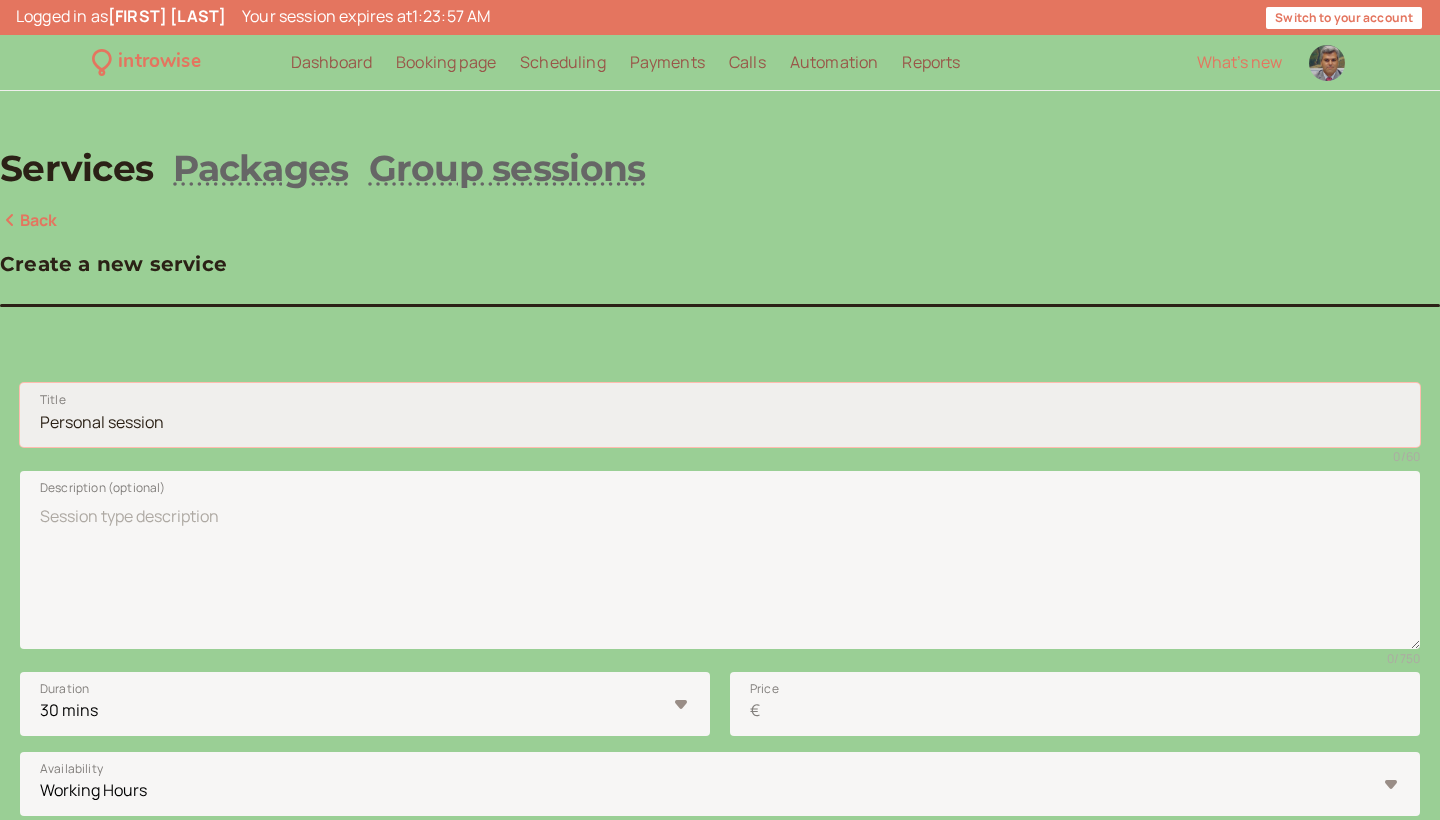 paste on "45-min Mentoring Session - Virtual" 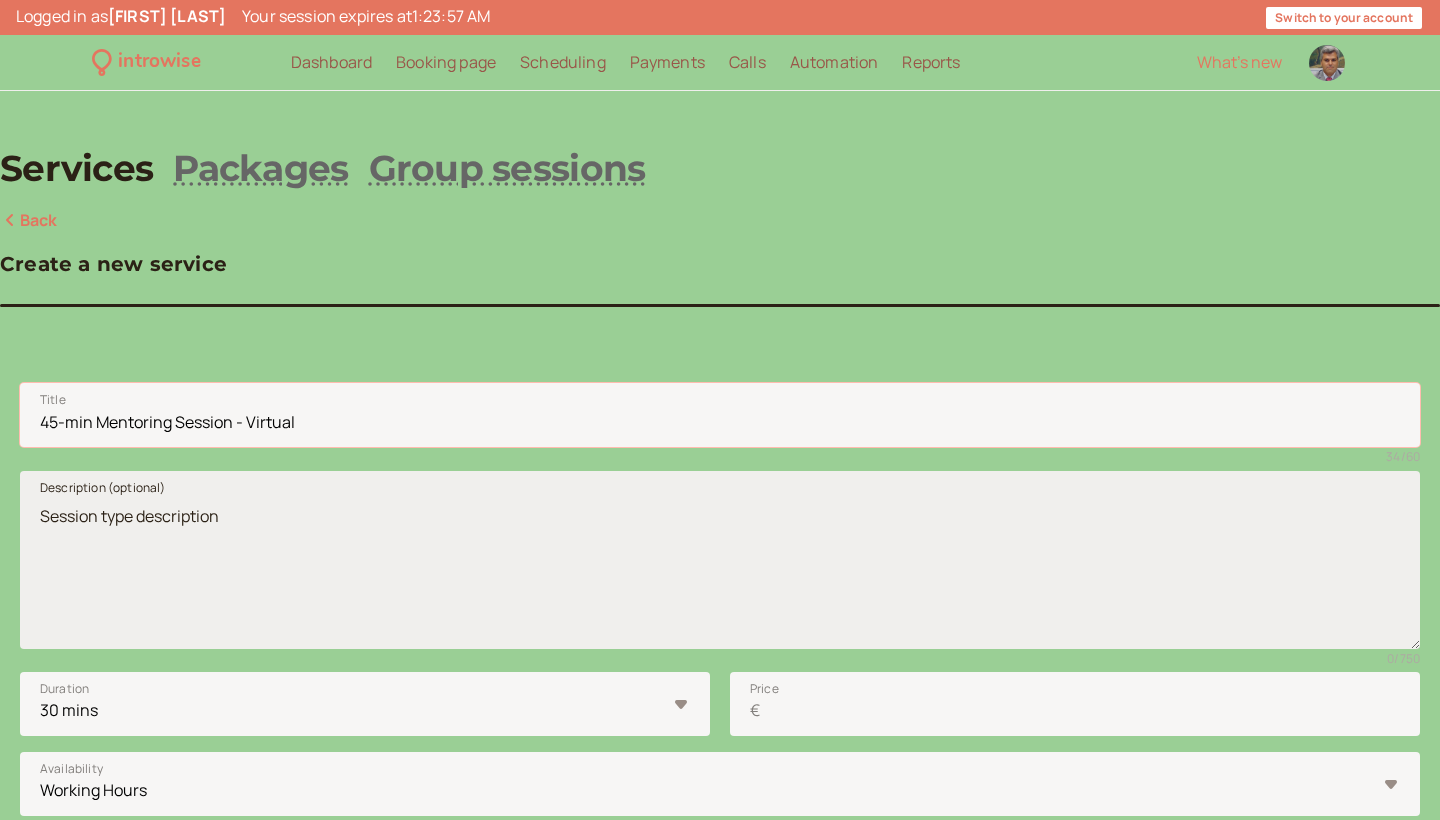 type on "45-min Mentoring Session - Virtual" 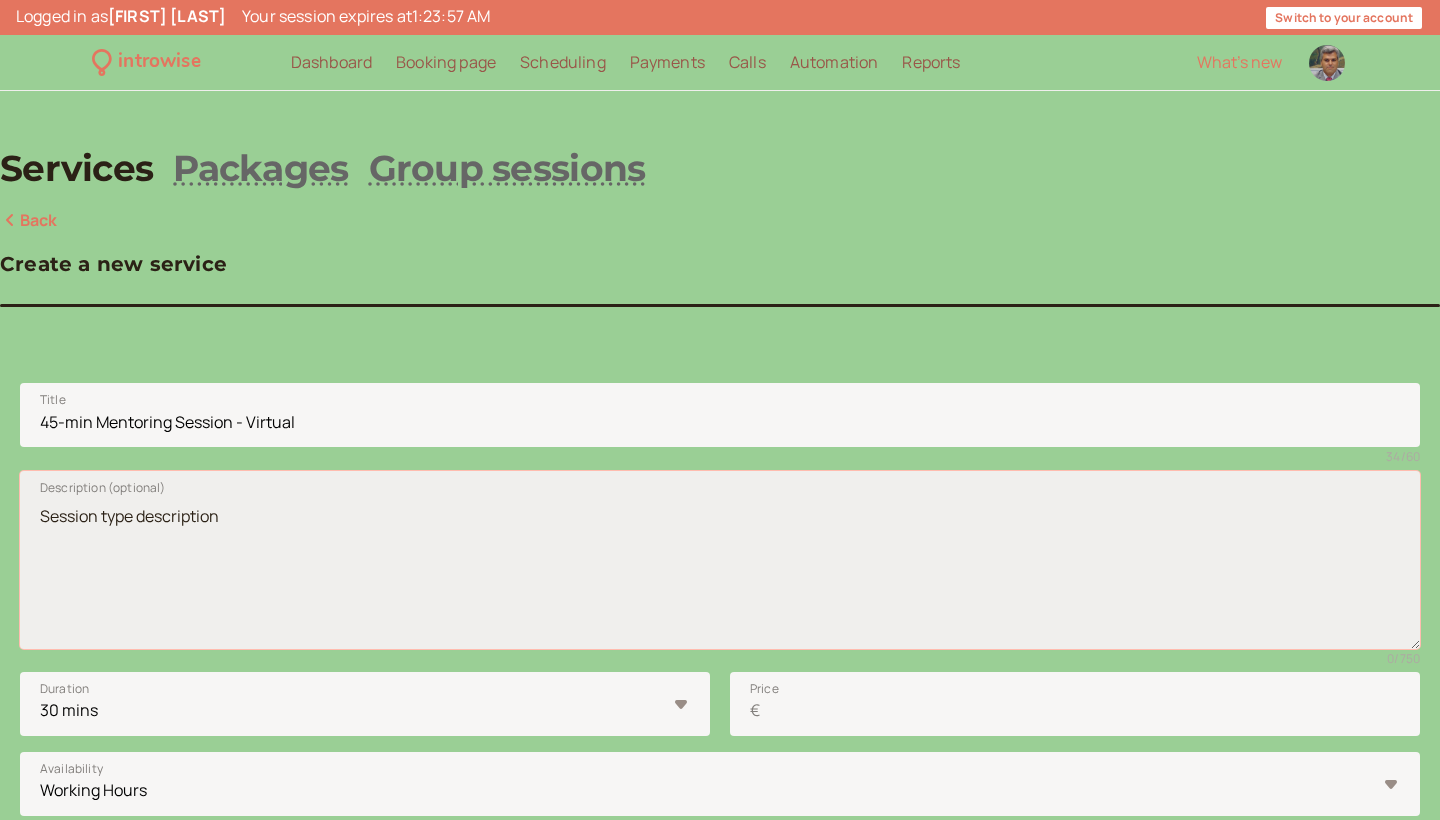 click on "Description (optional)" at bounding box center [720, 560] 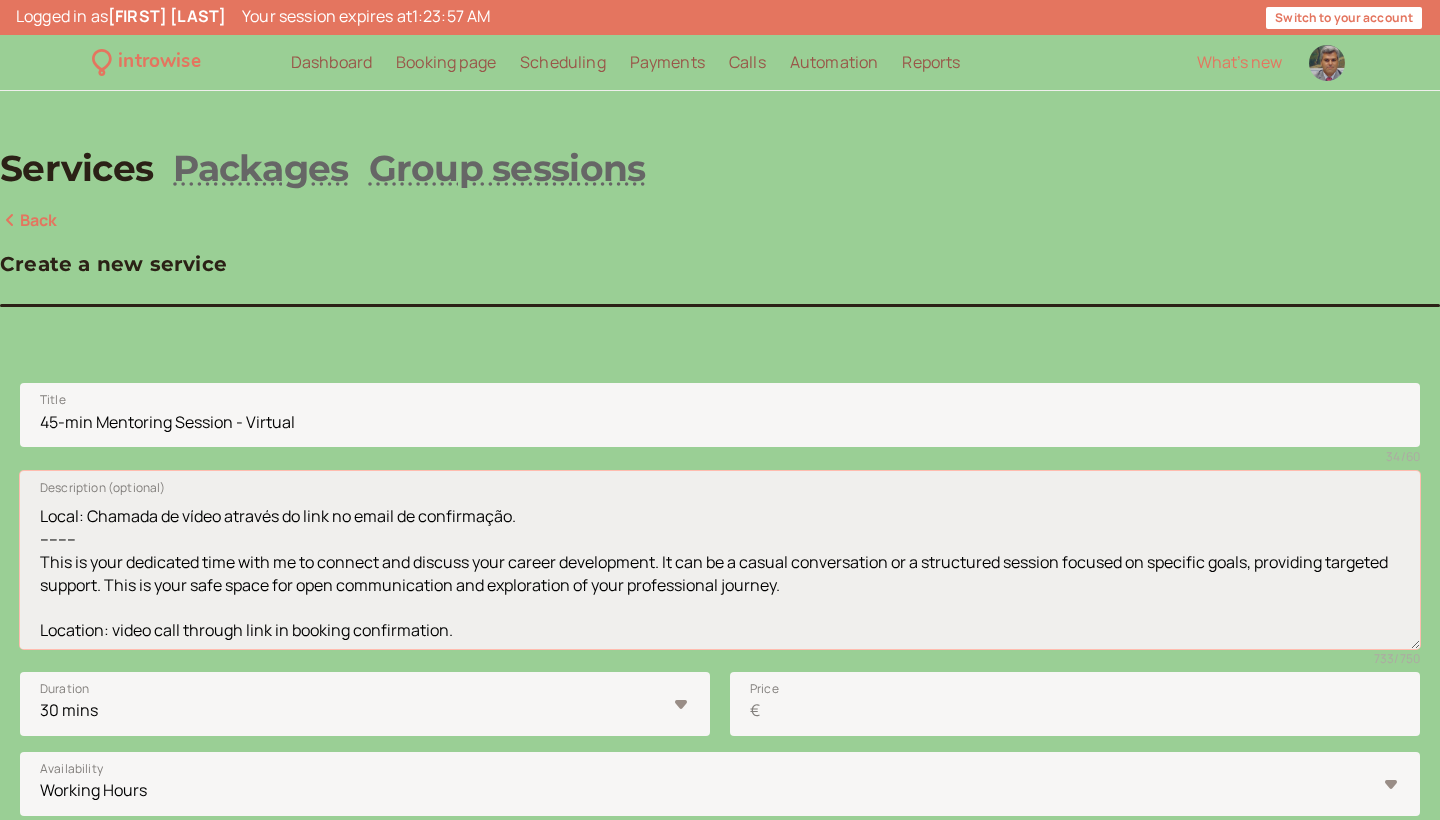 scroll, scrollTop: 193, scrollLeft: 0, axis: vertical 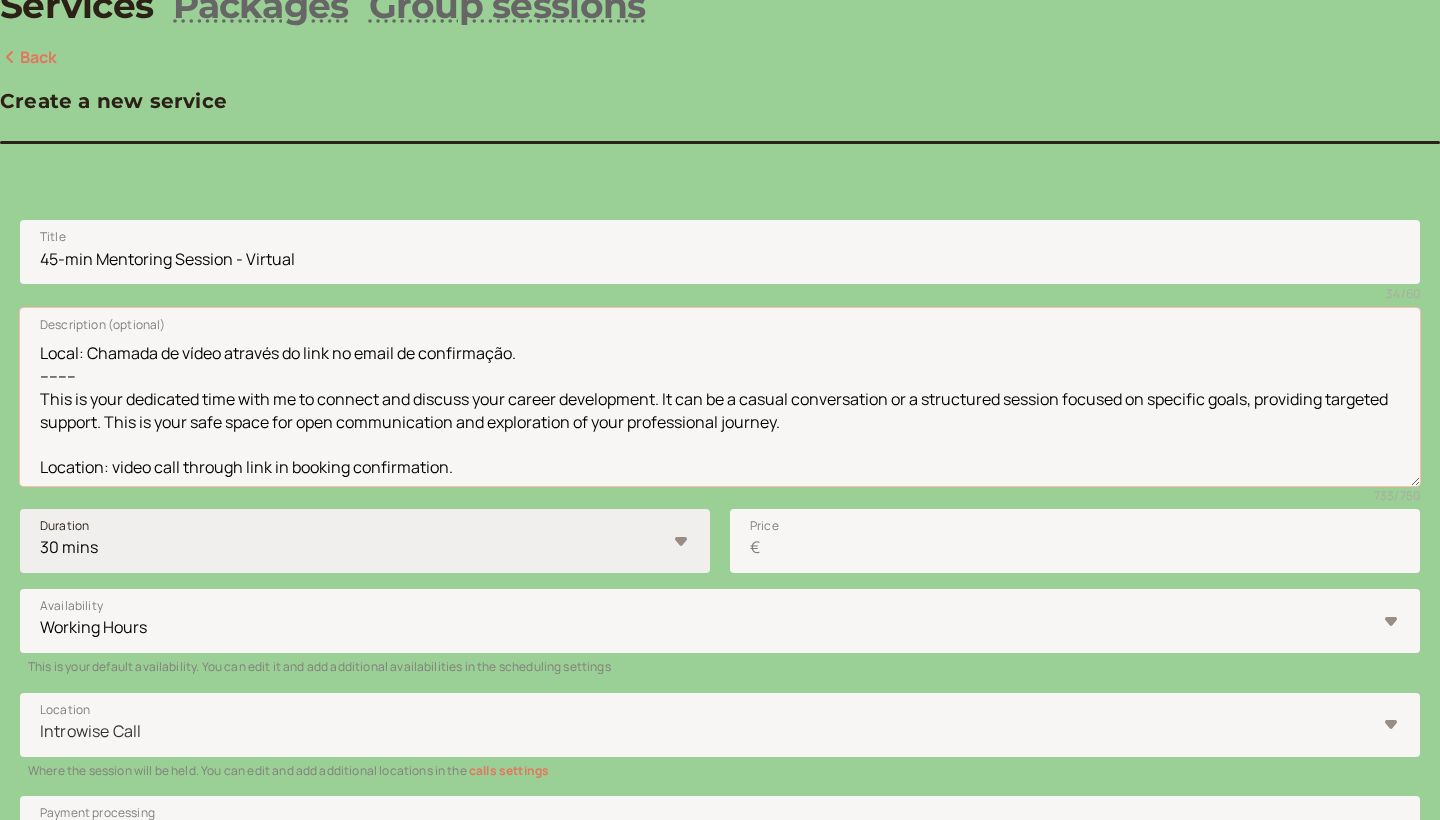 type on "(Sessão de mentoring de 45min. - Virtual)
Momento dedicado para conexão e discussão do seu desenvolvimento profissional, seja através de uma conversa casual ou de uma sessão estruturada focada em objetivos específicos. Este é um espaço seguro para comunicação aberta e exploração do seu percurso profissional.
Local: Chamada de vídeo através do link no email de confirmação.
--------
This is your dedicated time with me to connect and discuss your career development. It can be a casual conversation or a structured session focused on specific goals, providing targeted support. This is your safe space for open communication and exploration of your professional journey.
Location: video call through link in booking confirmation." 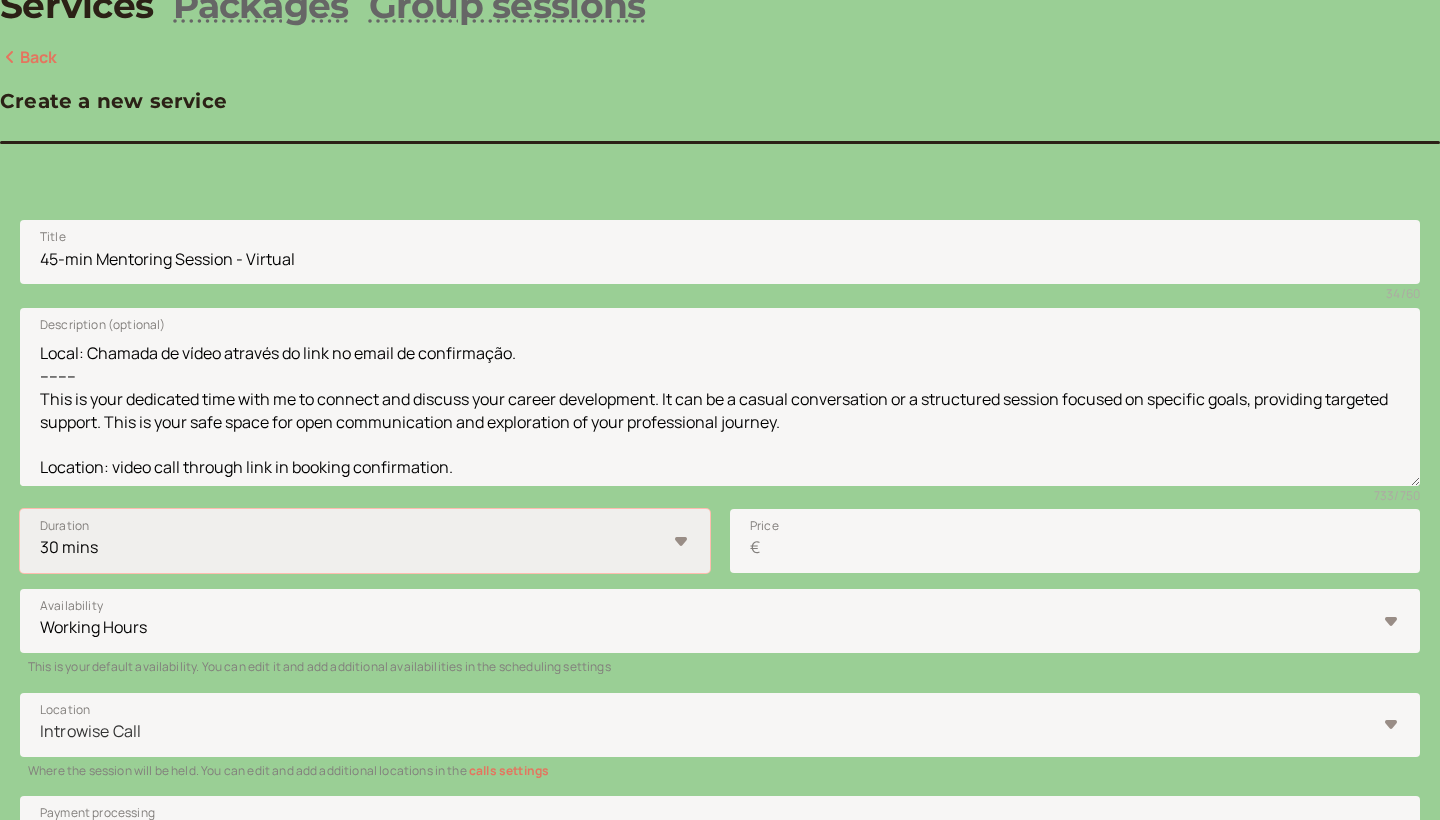select on "45" 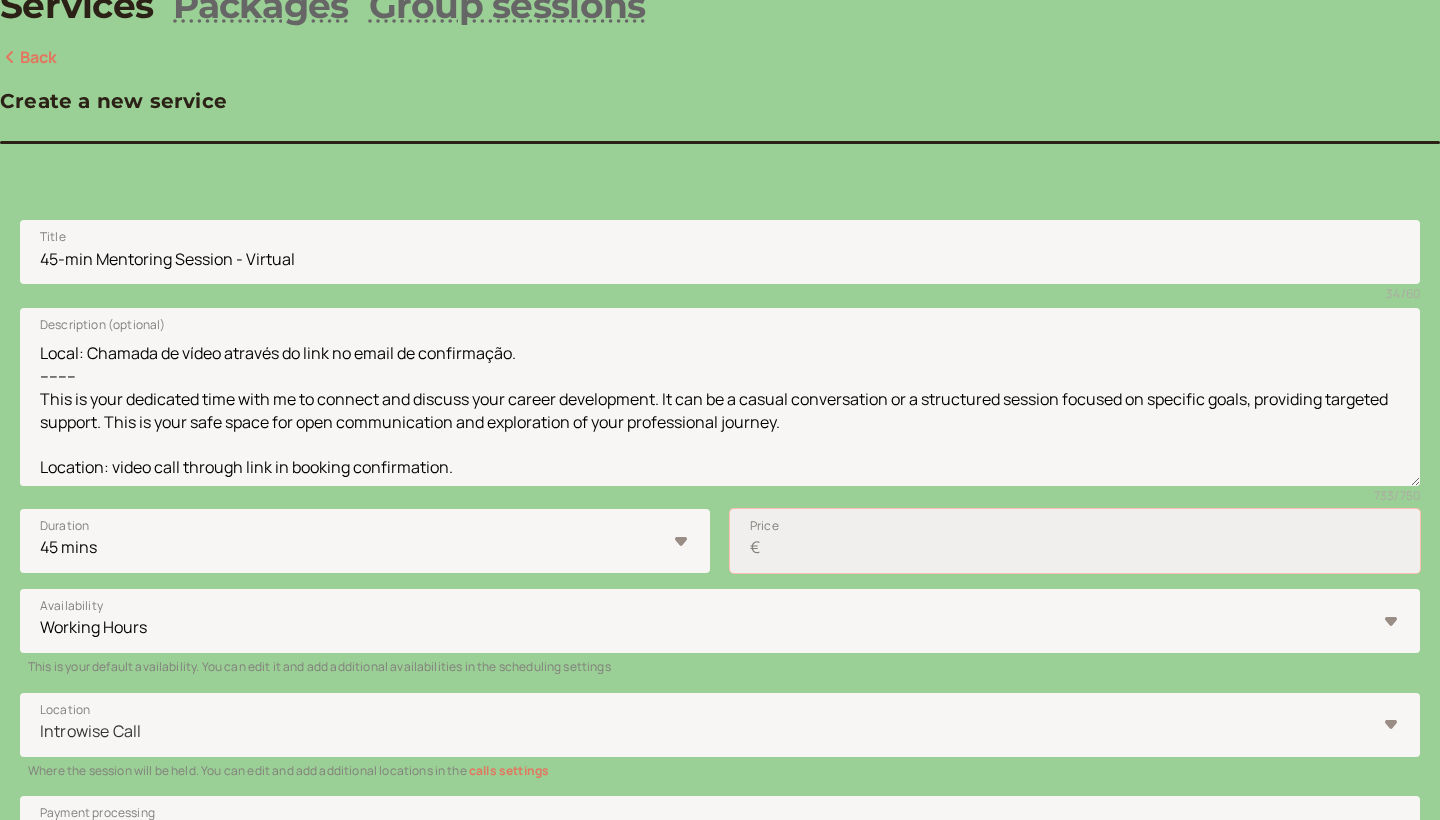 click on "Price €" at bounding box center [1075, 541] 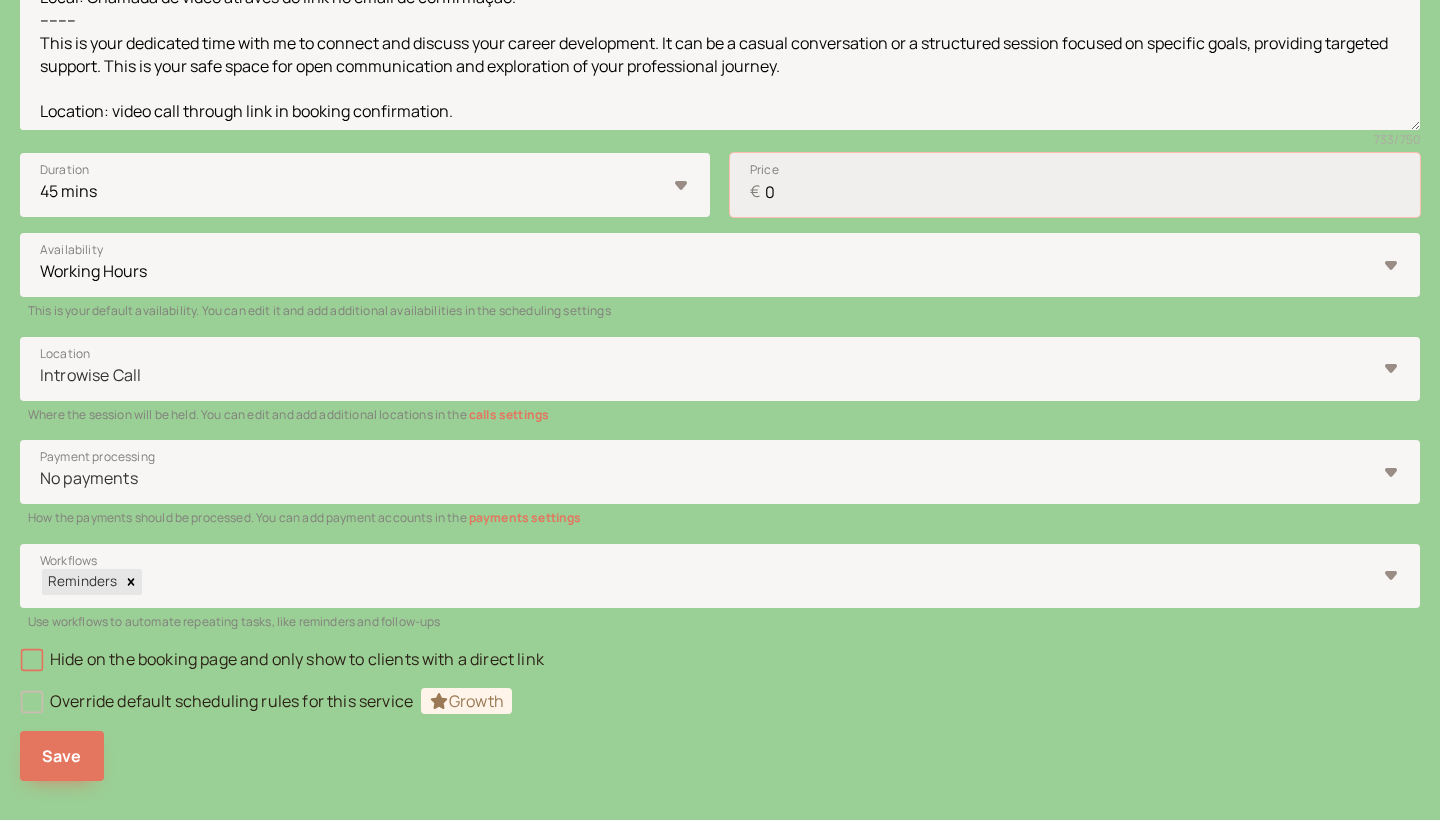 scroll, scrollTop: 528, scrollLeft: 0, axis: vertical 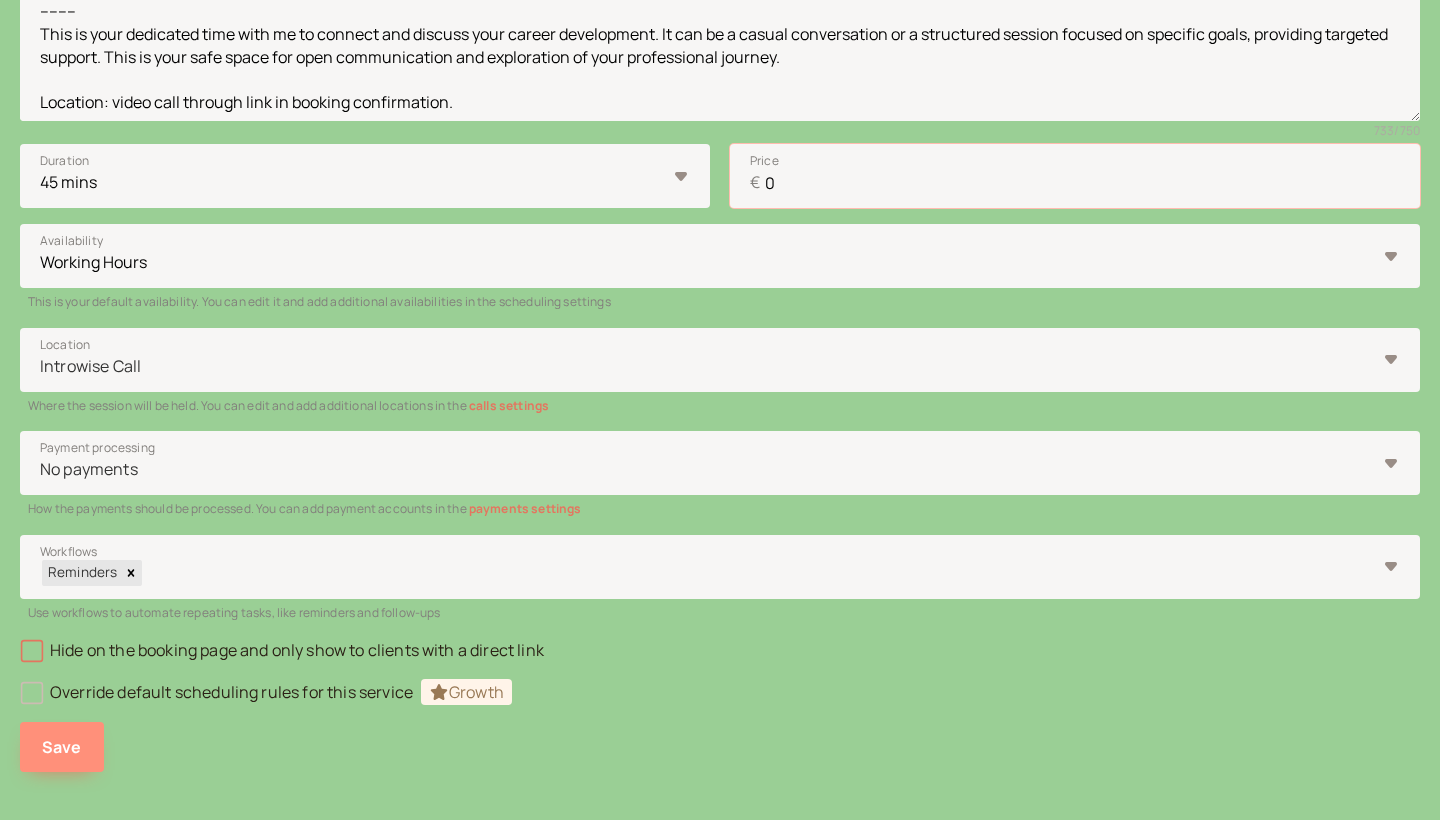 type on "0" 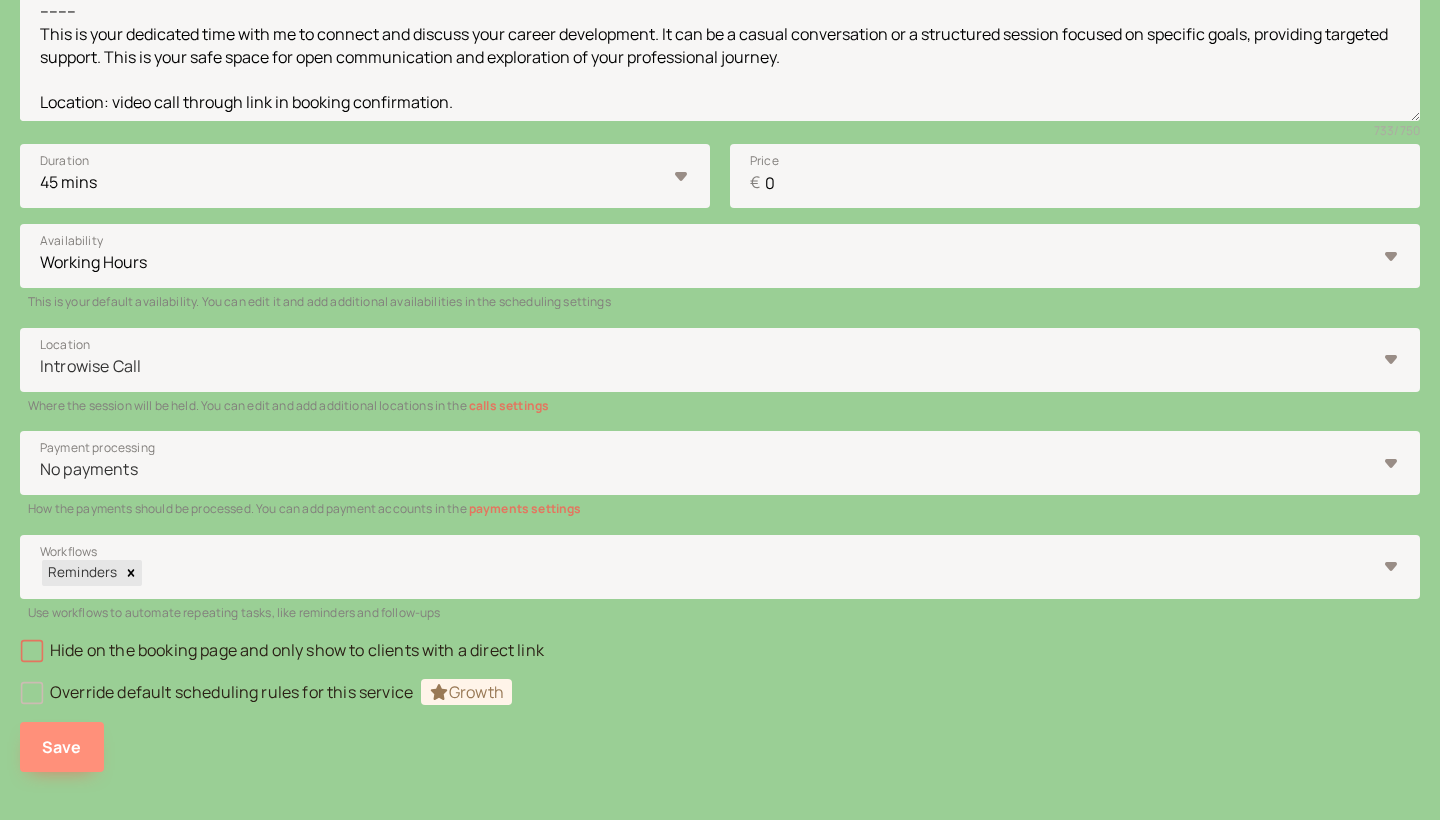 click on "Save" at bounding box center (62, 747) 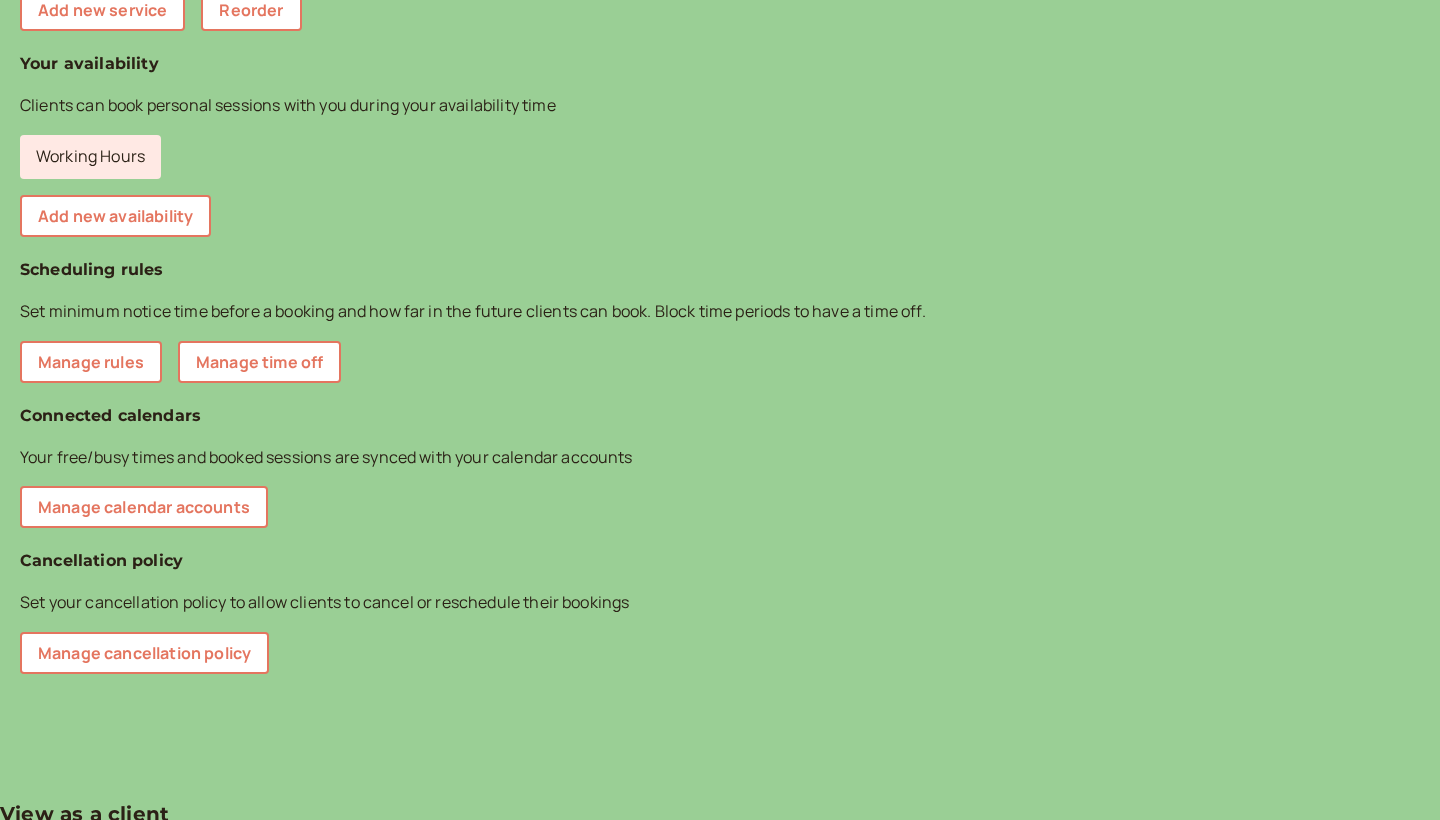 scroll, scrollTop: 35, scrollLeft: 0, axis: vertical 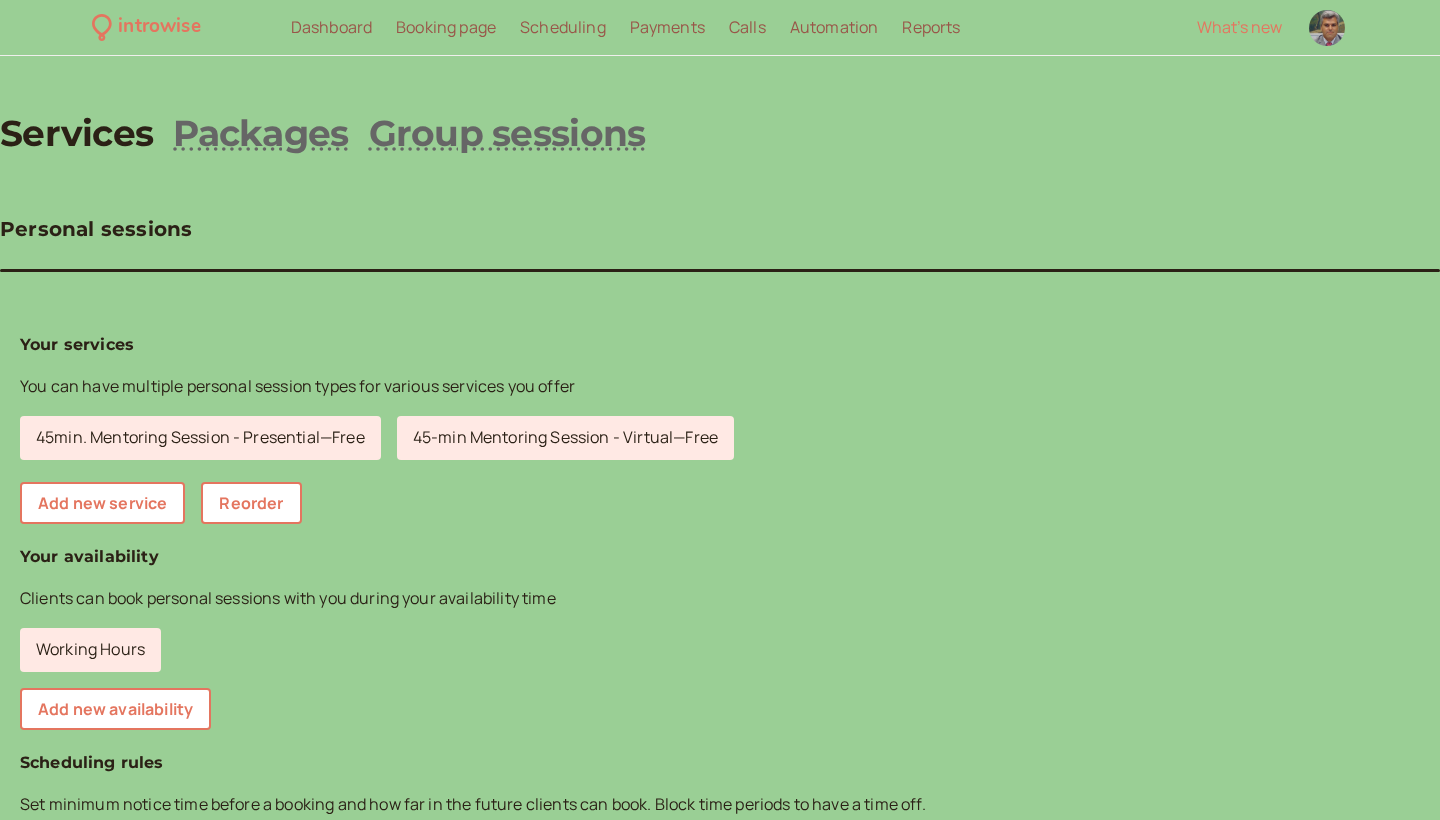 click on "introwise.com/filipe-frias-uvxl" at bounding box center (135, 1423) 